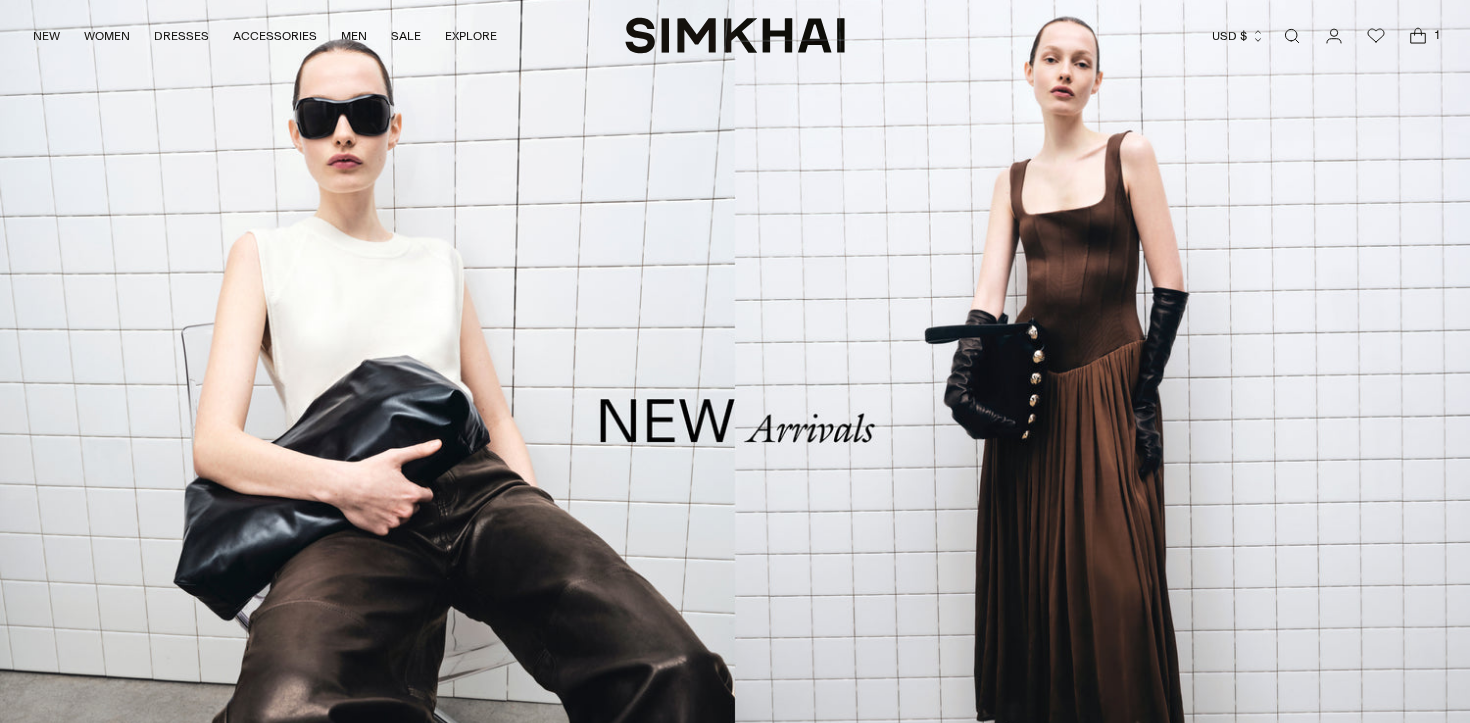 scroll, scrollTop: 0, scrollLeft: 0, axis: both 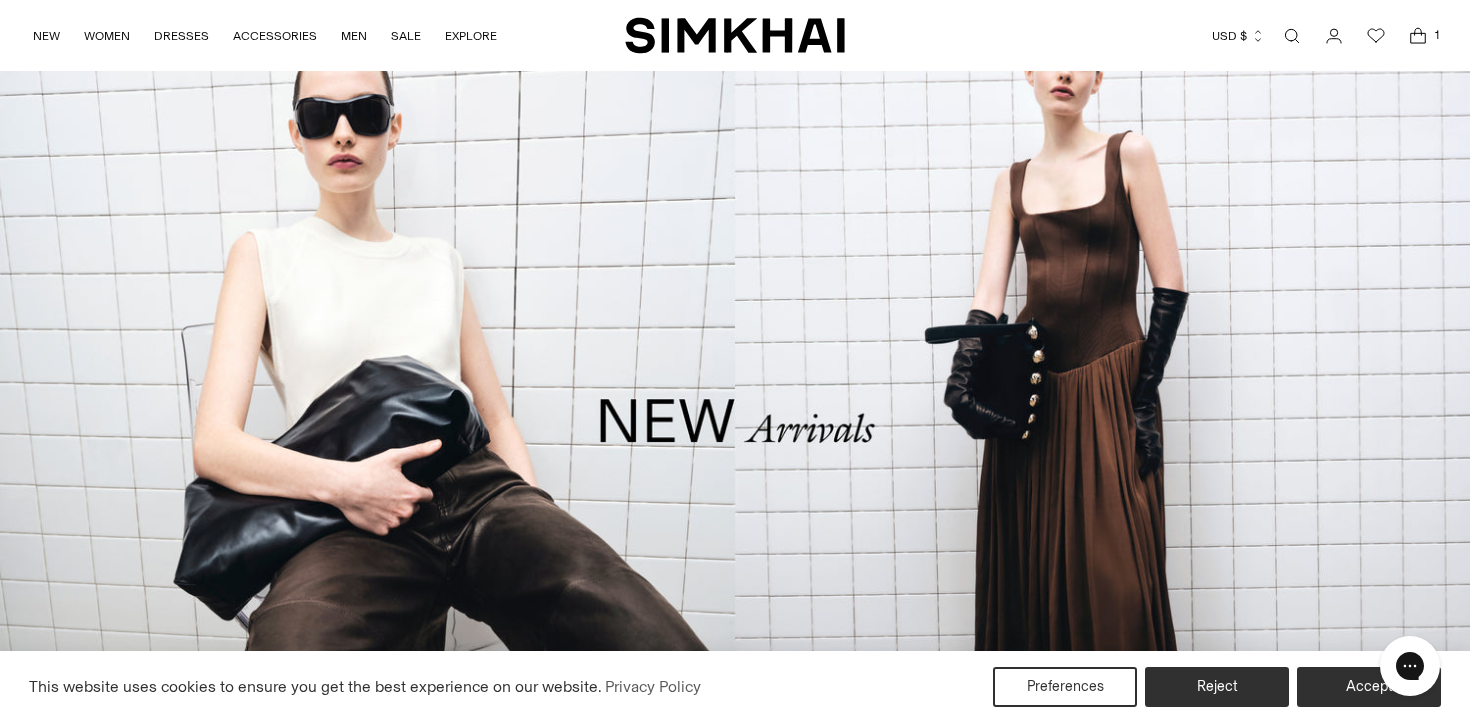 click at bounding box center [1292, 36] 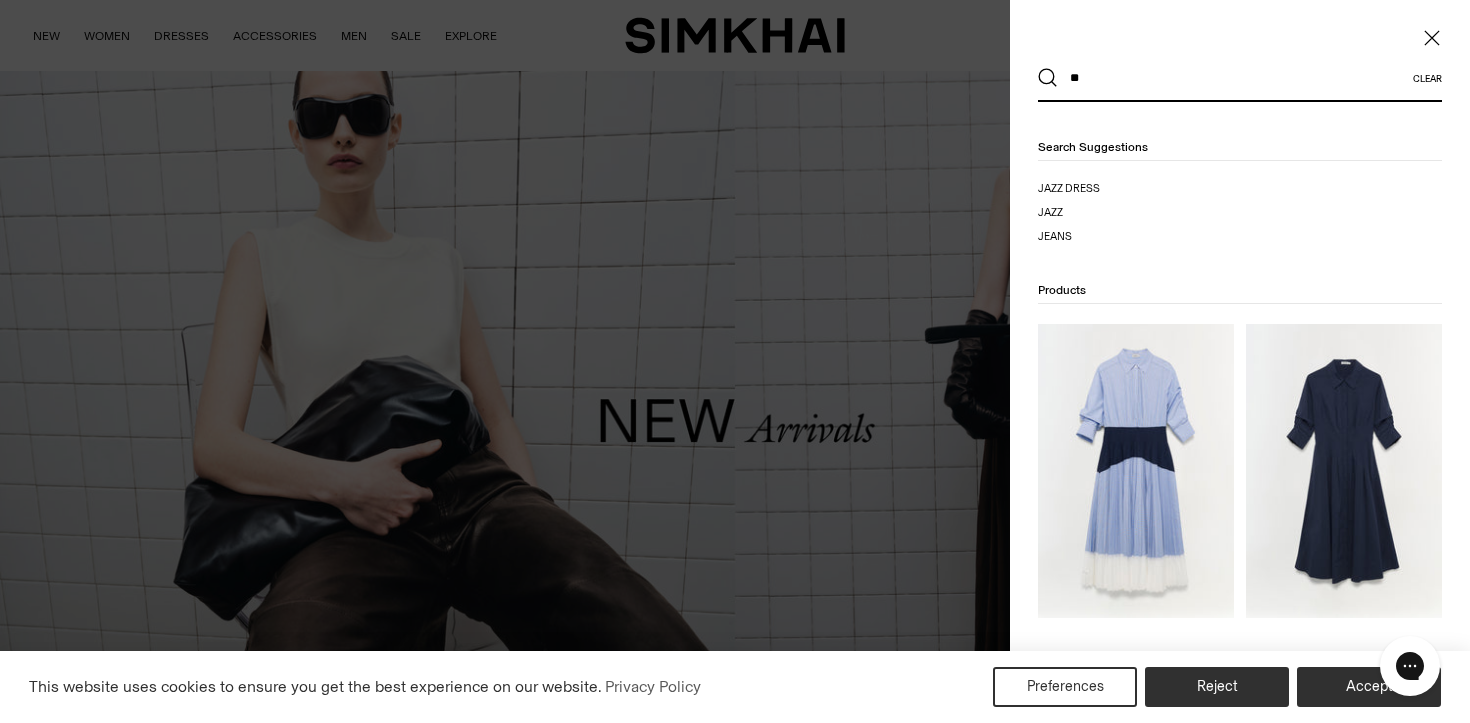 type on "*" 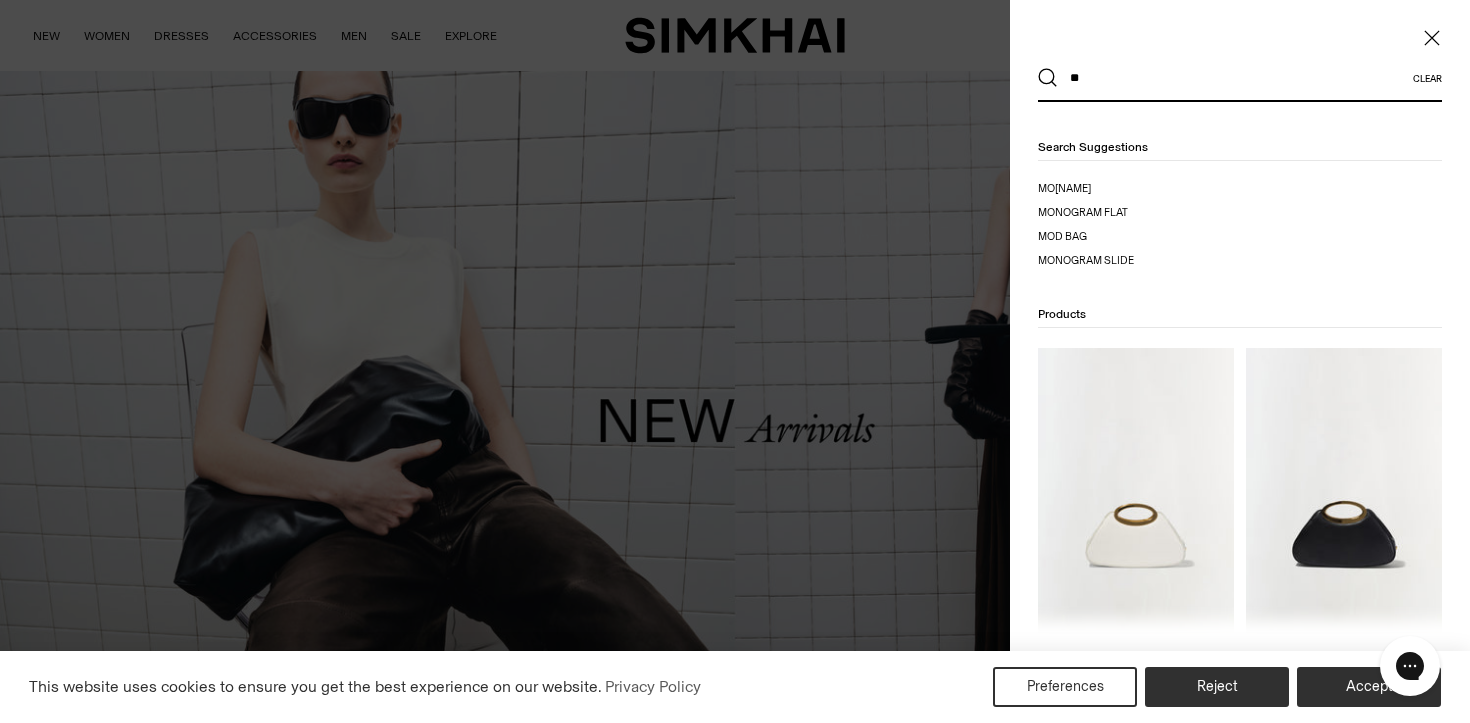 type on "*" 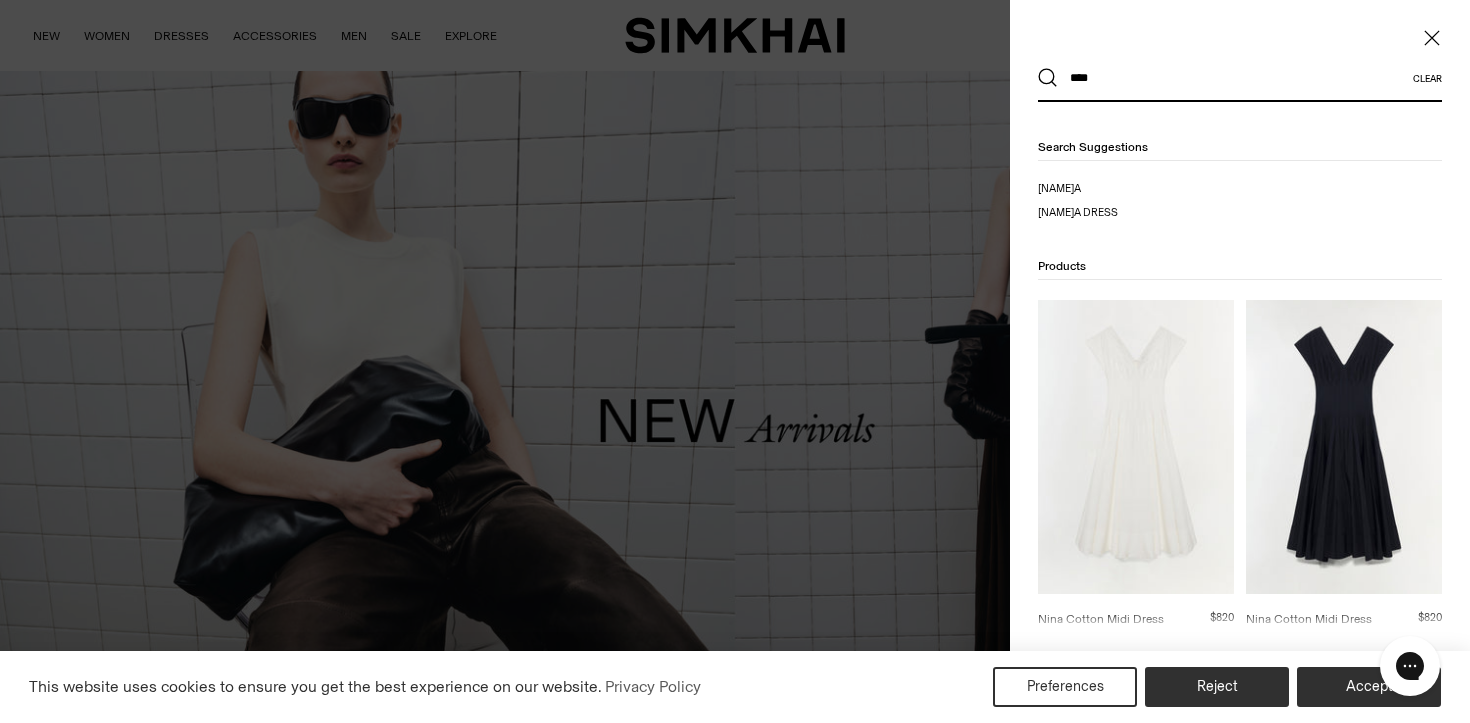 type on "****" 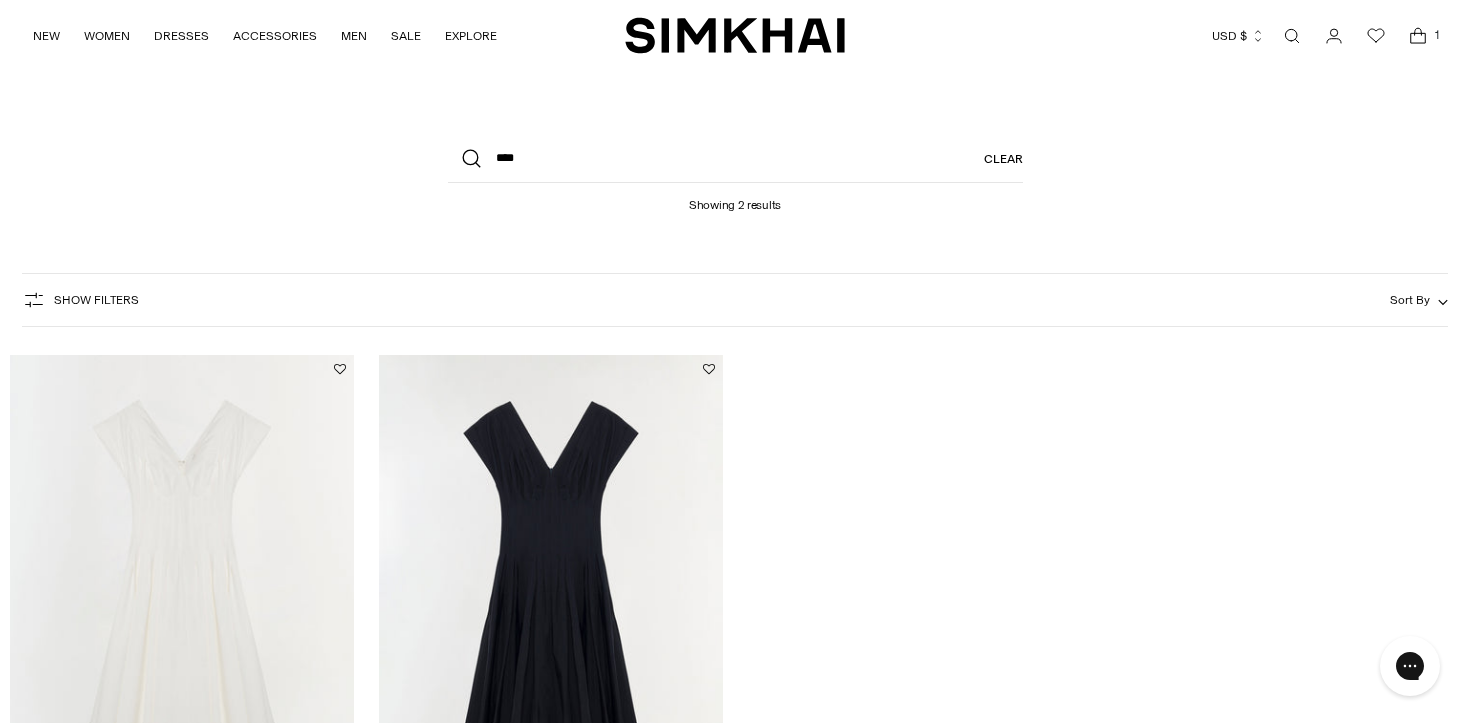 scroll, scrollTop: 0, scrollLeft: 0, axis: both 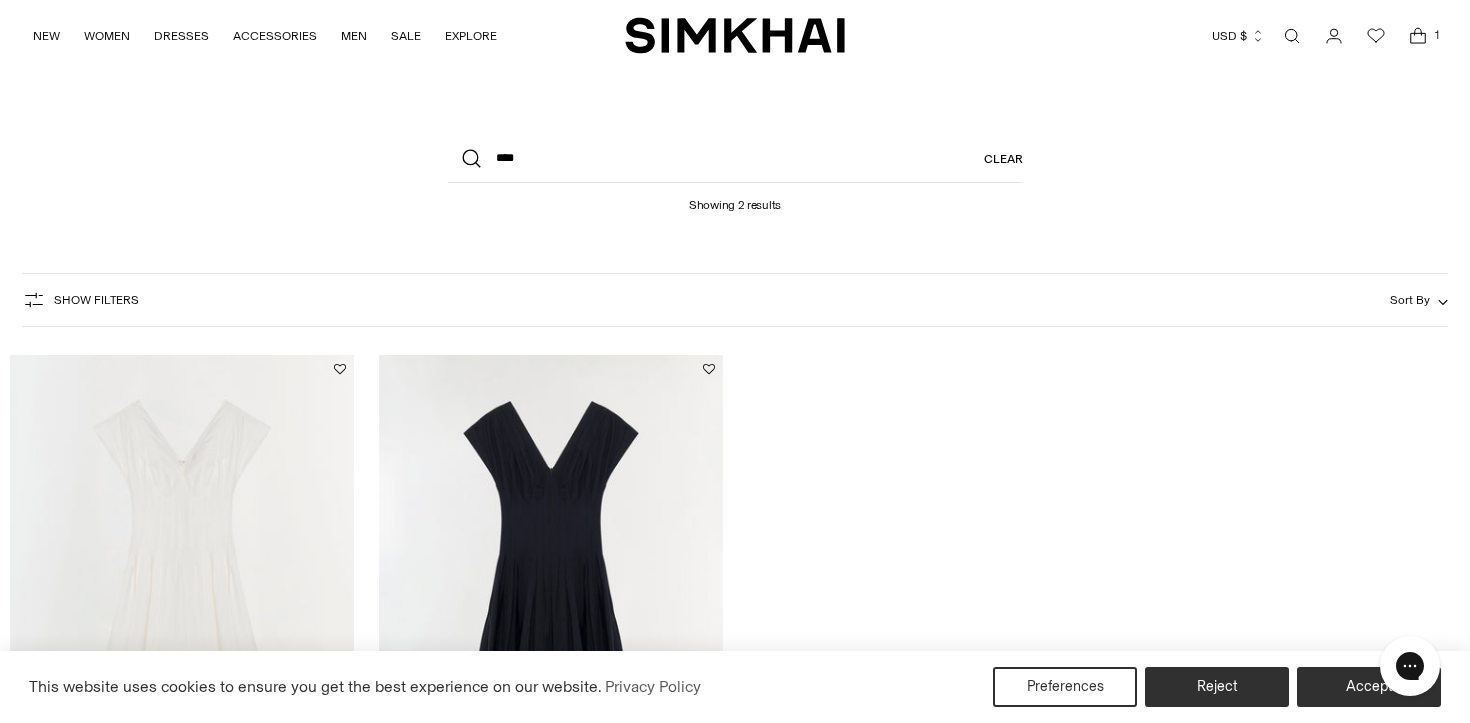 click at bounding box center [0, 0] 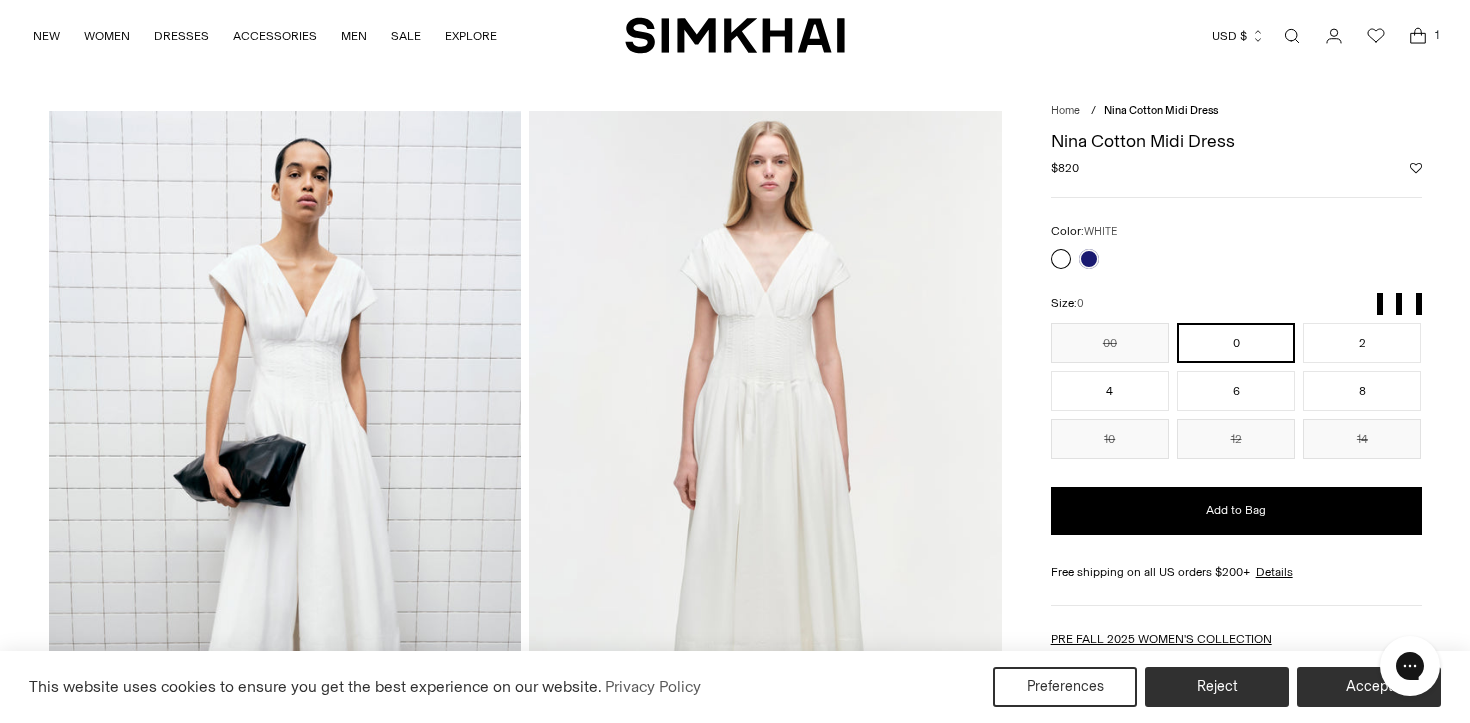 scroll, scrollTop: 0, scrollLeft: 0, axis: both 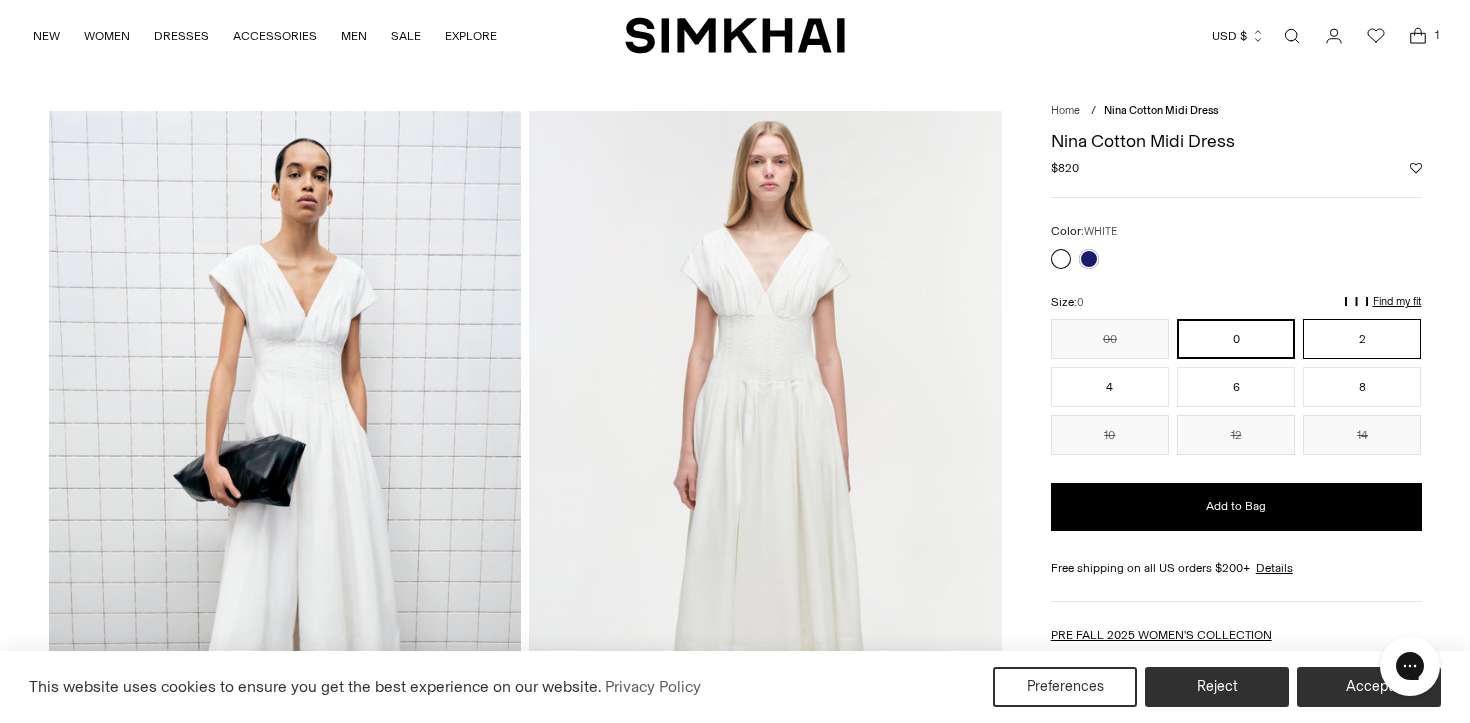 click on "2" at bounding box center [1362, 339] 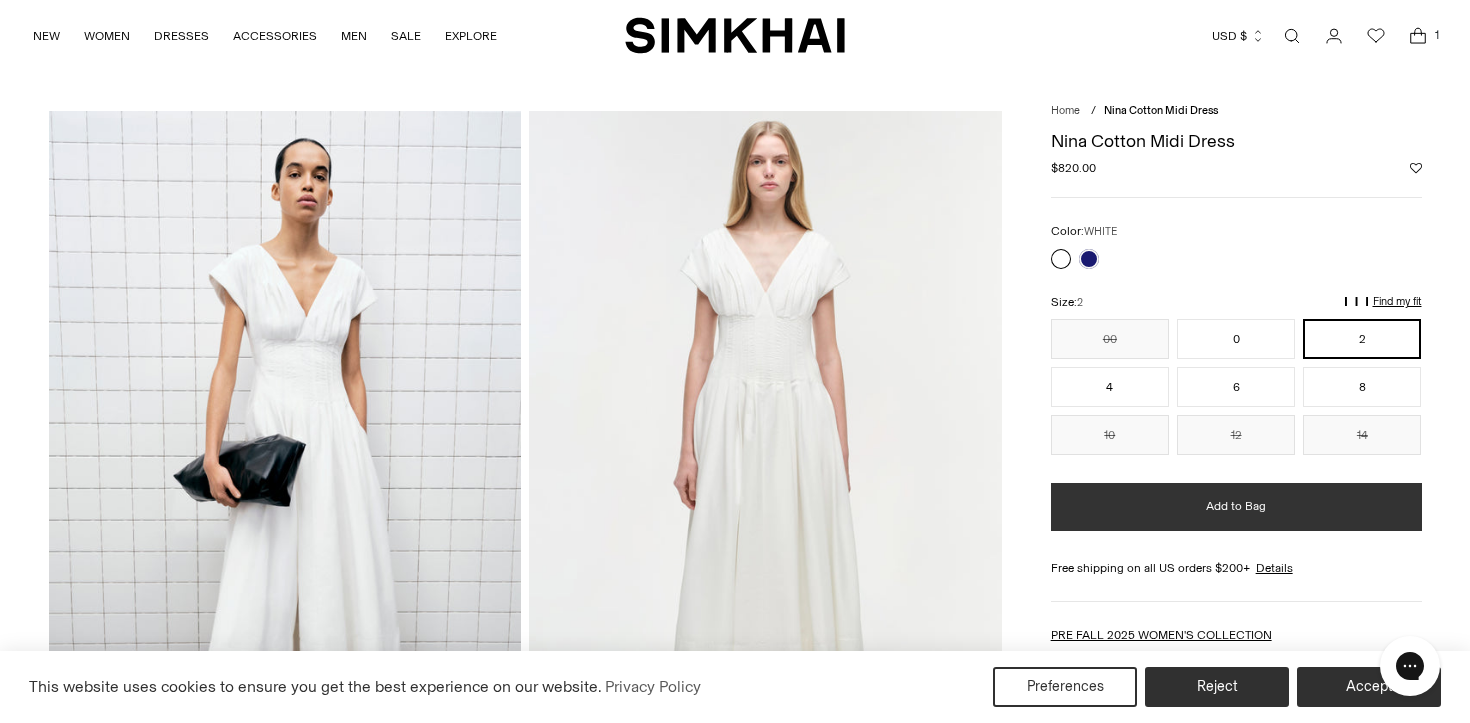 click on "Add to Bag" at bounding box center [1236, 507] 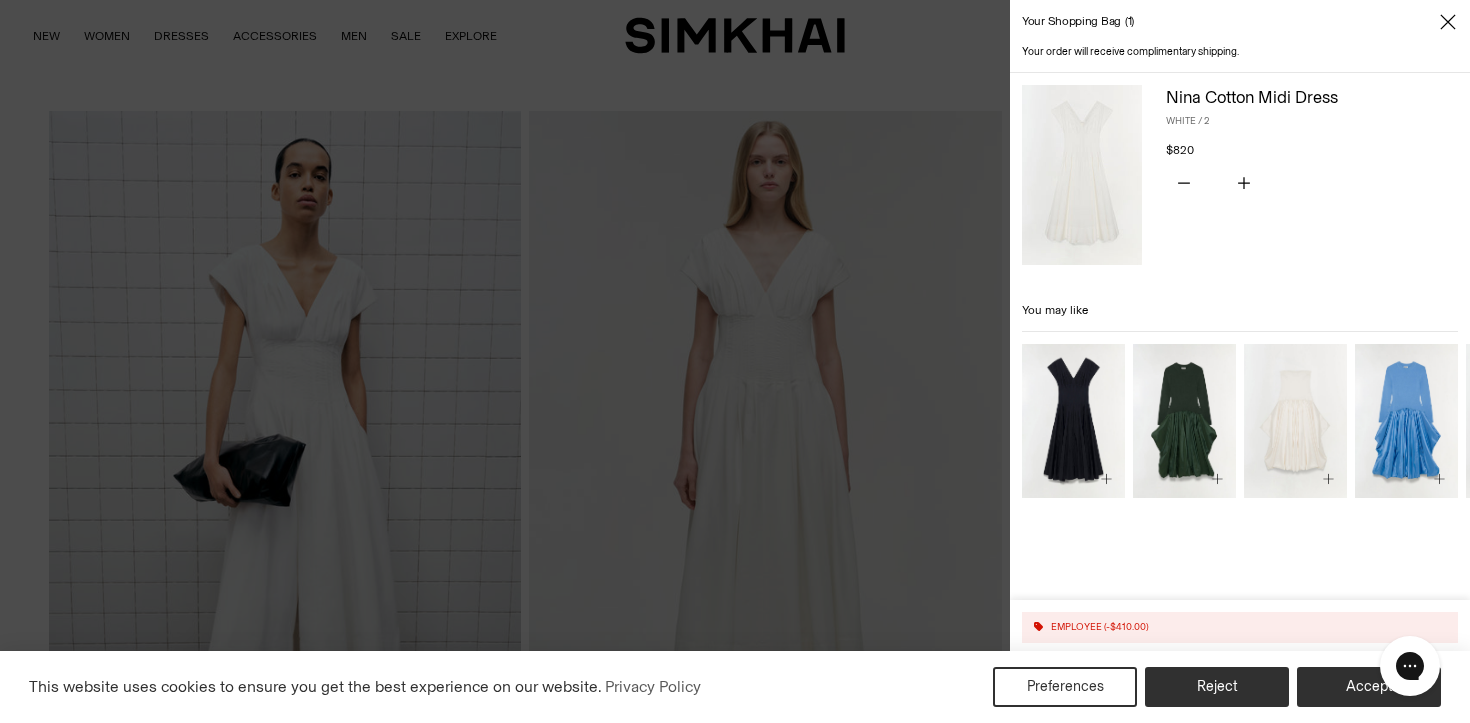 click on "Your shopping bag 1" at bounding box center (1240, 22) 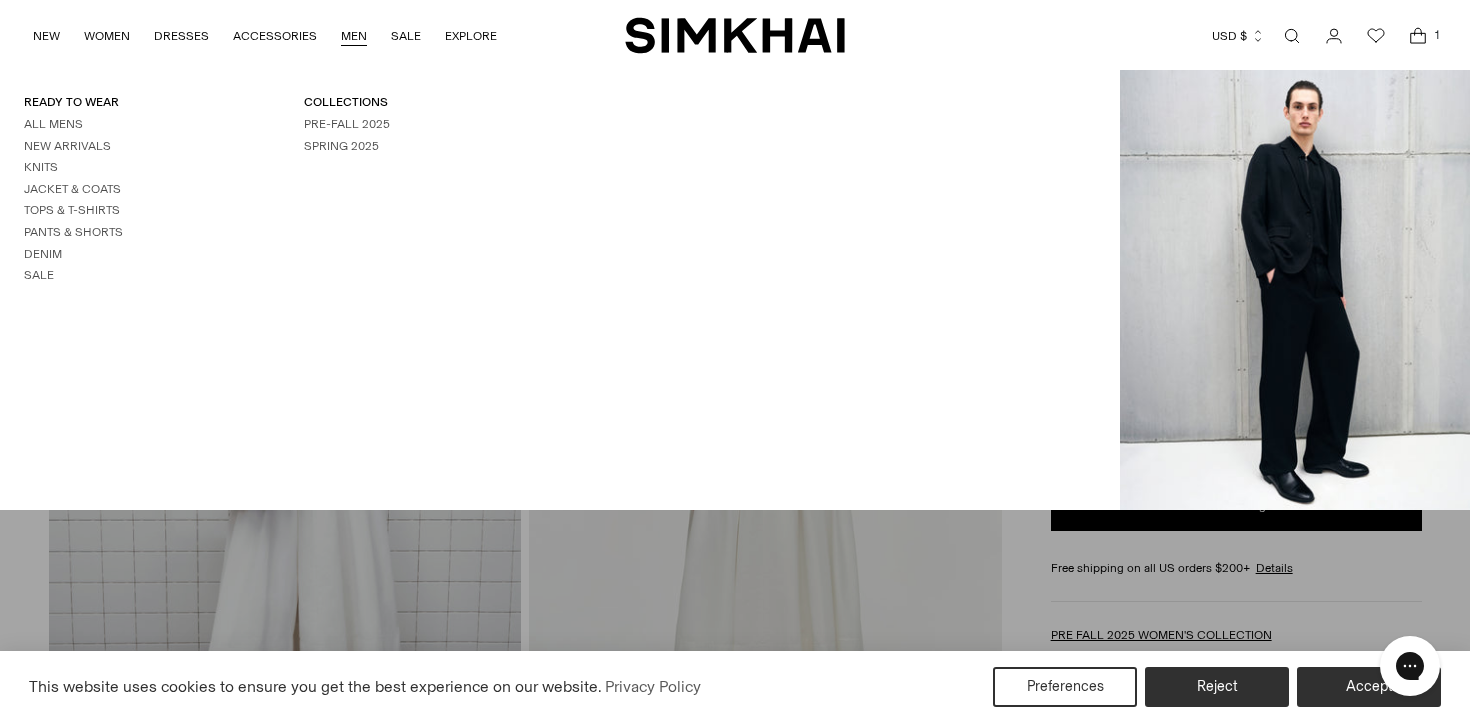 click on "MEN" at bounding box center (354, 36) 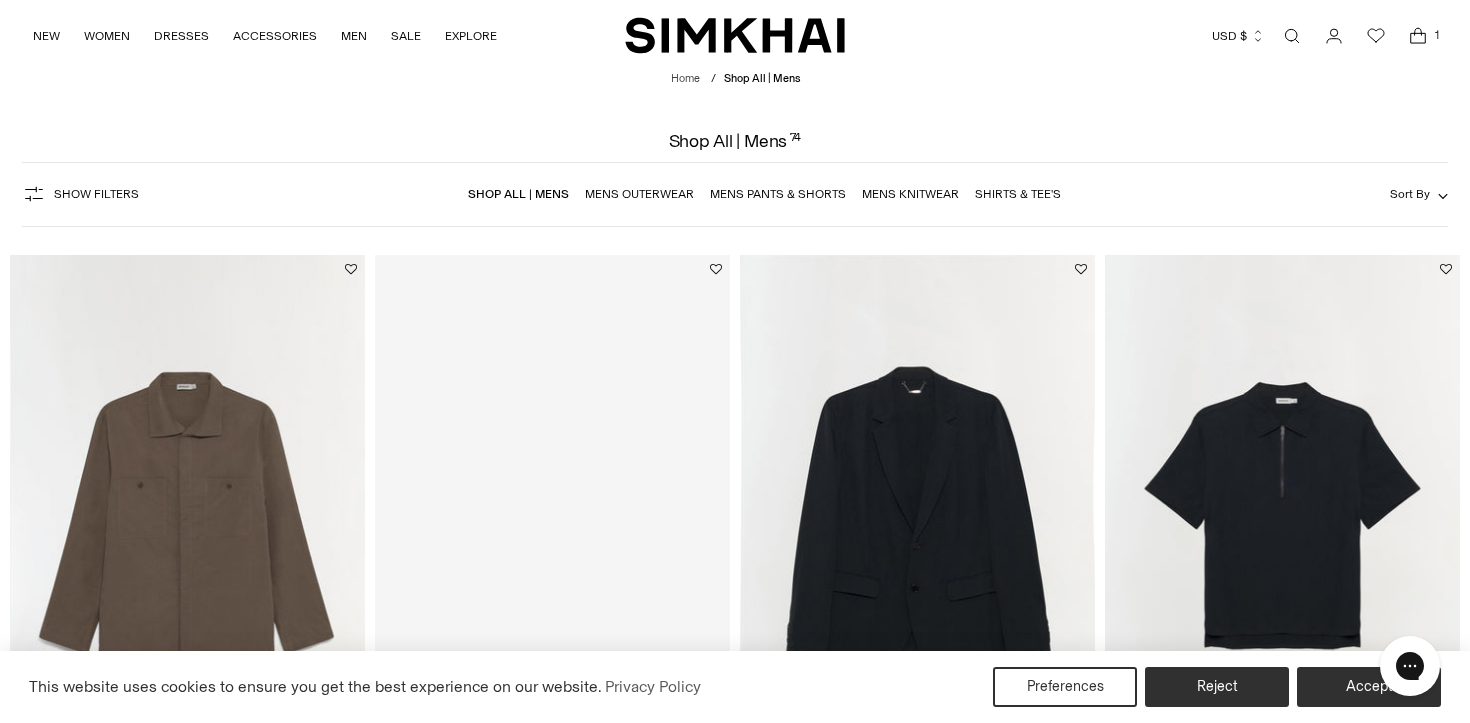 scroll, scrollTop: 0, scrollLeft: 0, axis: both 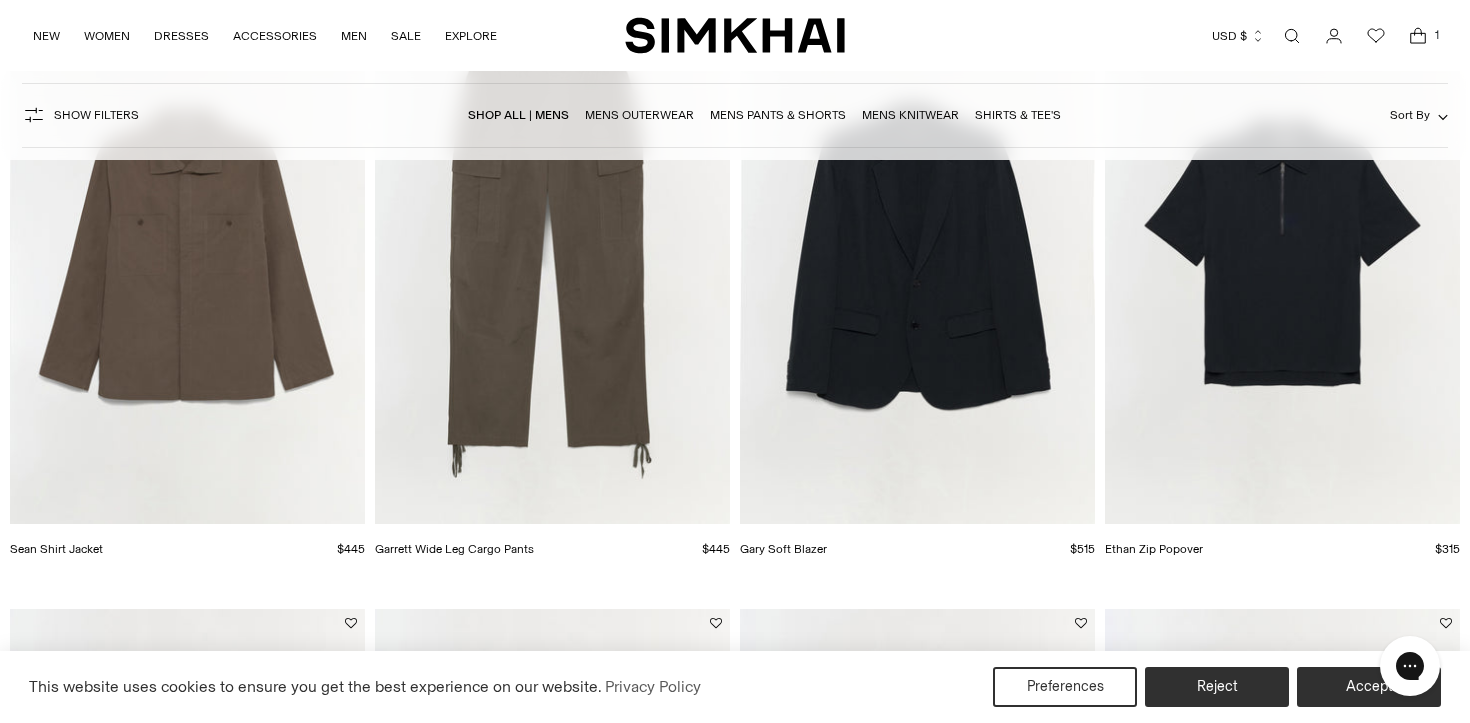 click at bounding box center [0, 0] 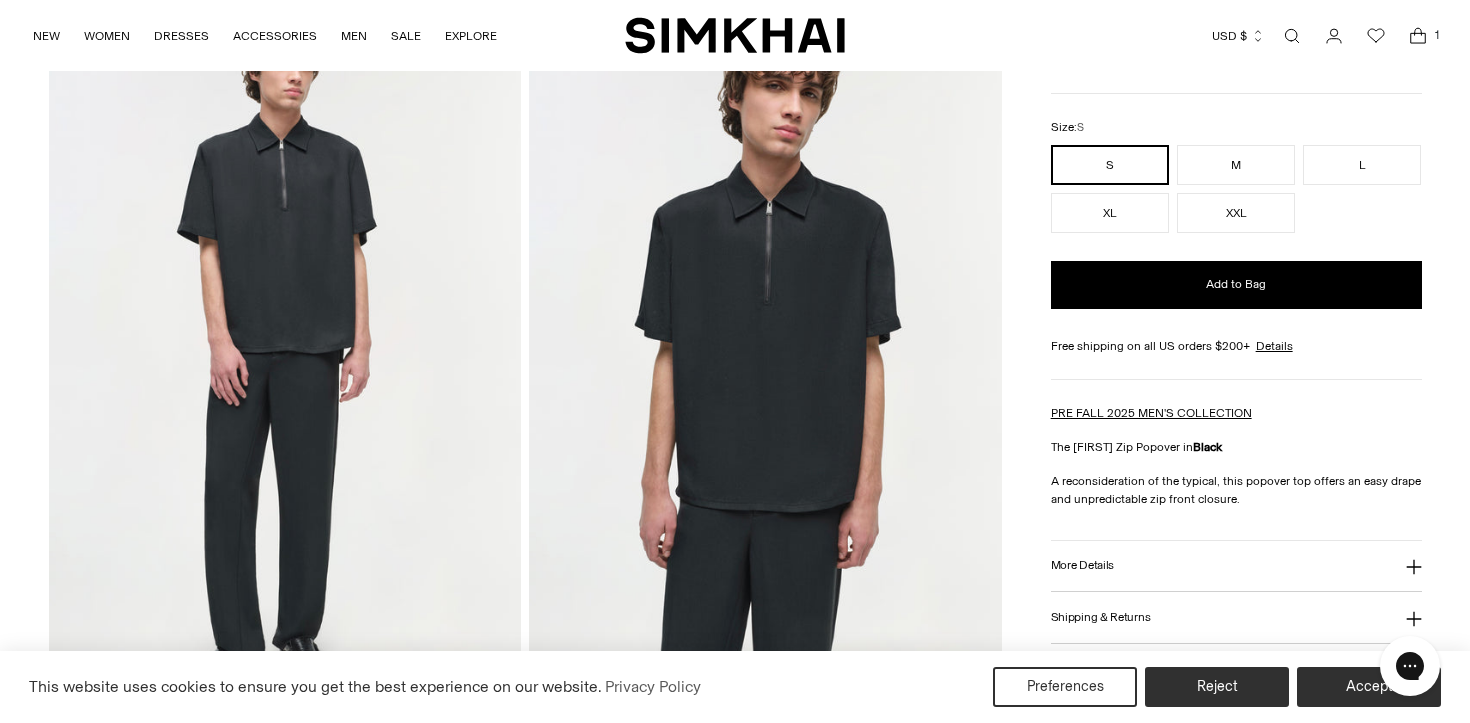 scroll, scrollTop: 0, scrollLeft: 0, axis: both 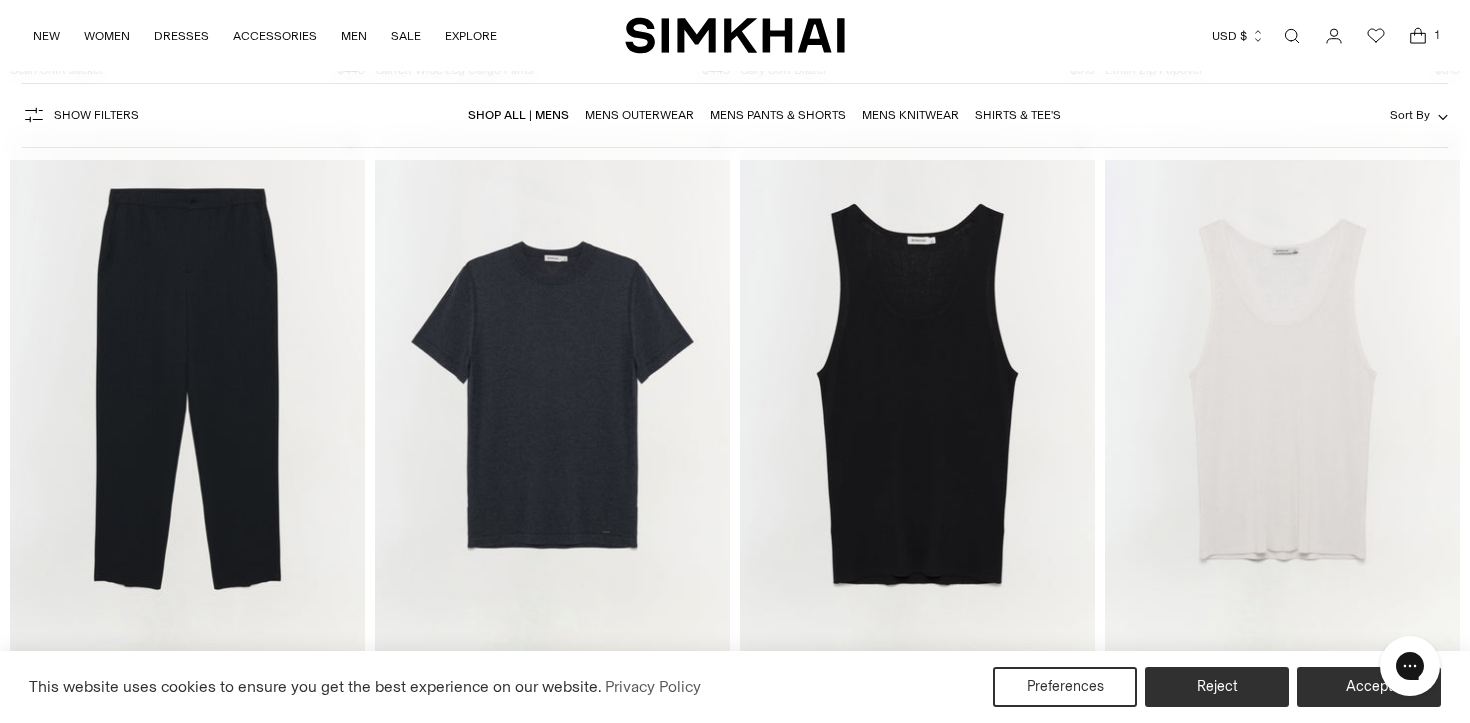 click at bounding box center (0, 0) 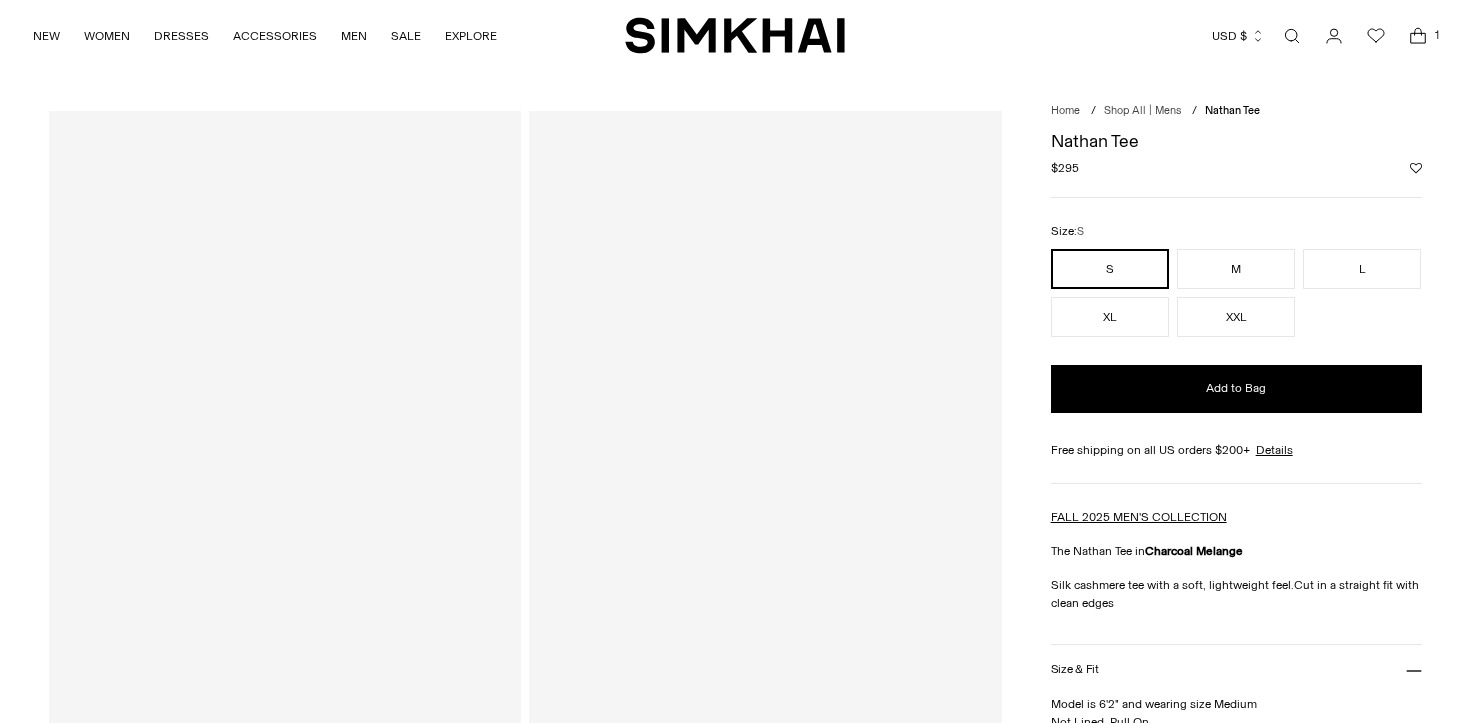 scroll, scrollTop: 0, scrollLeft: 0, axis: both 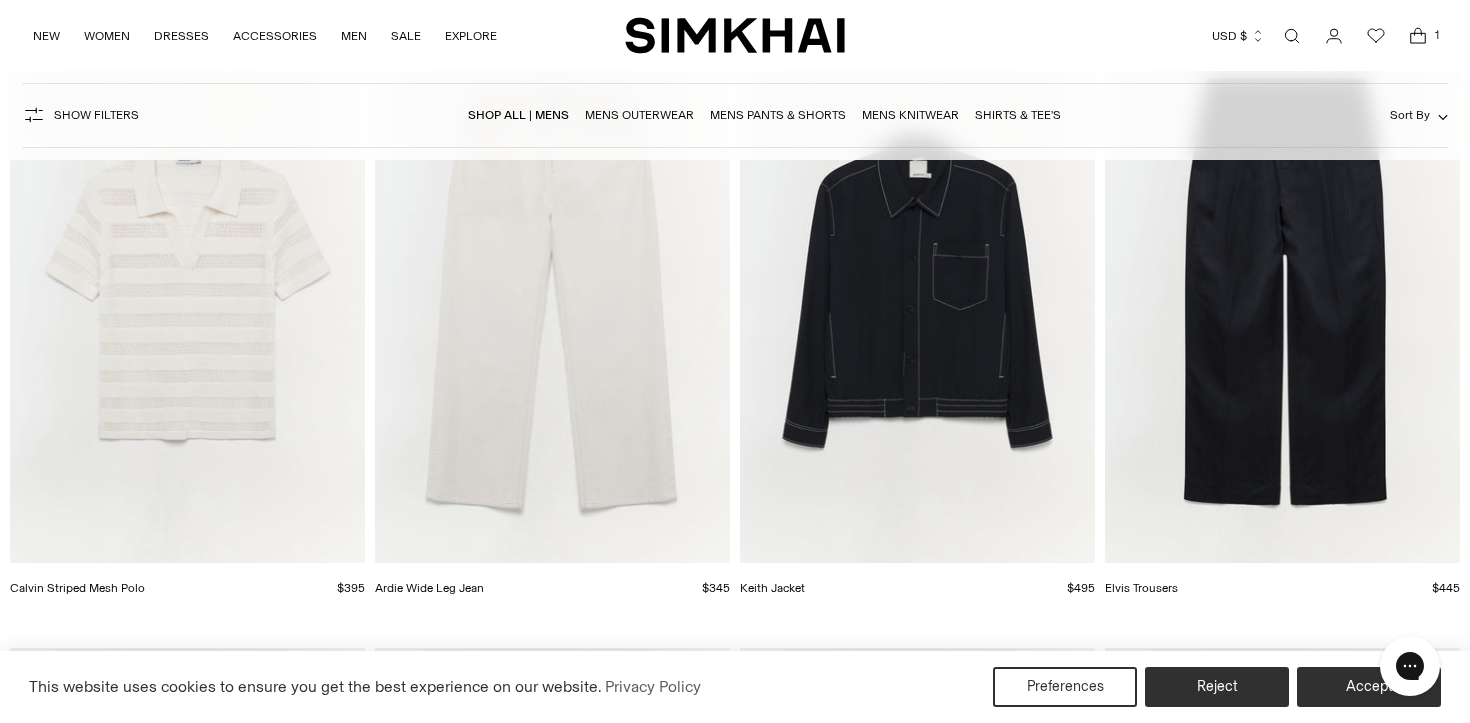 click at bounding box center [0, 0] 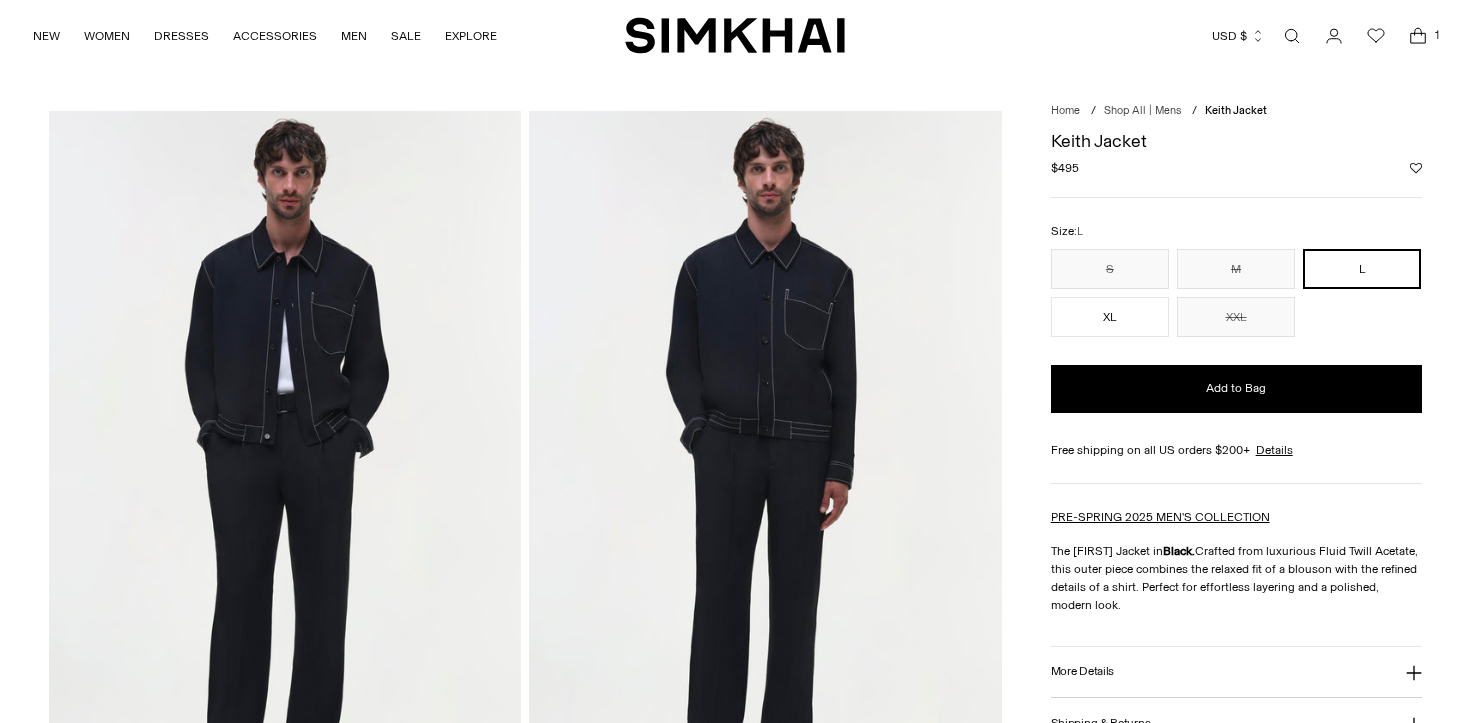 scroll, scrollTop: 0, scrollLeft: 0, axis: both 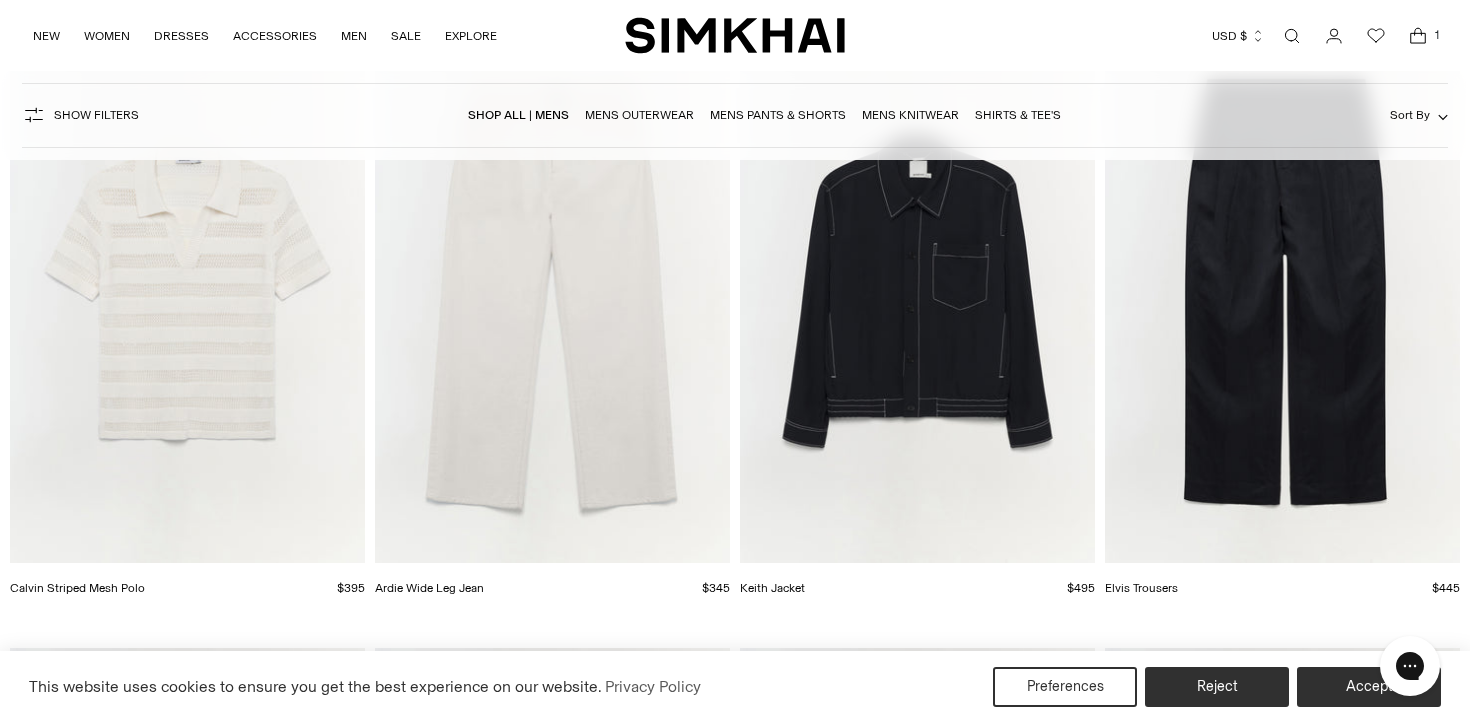 click at bounding box center [1418, 36] 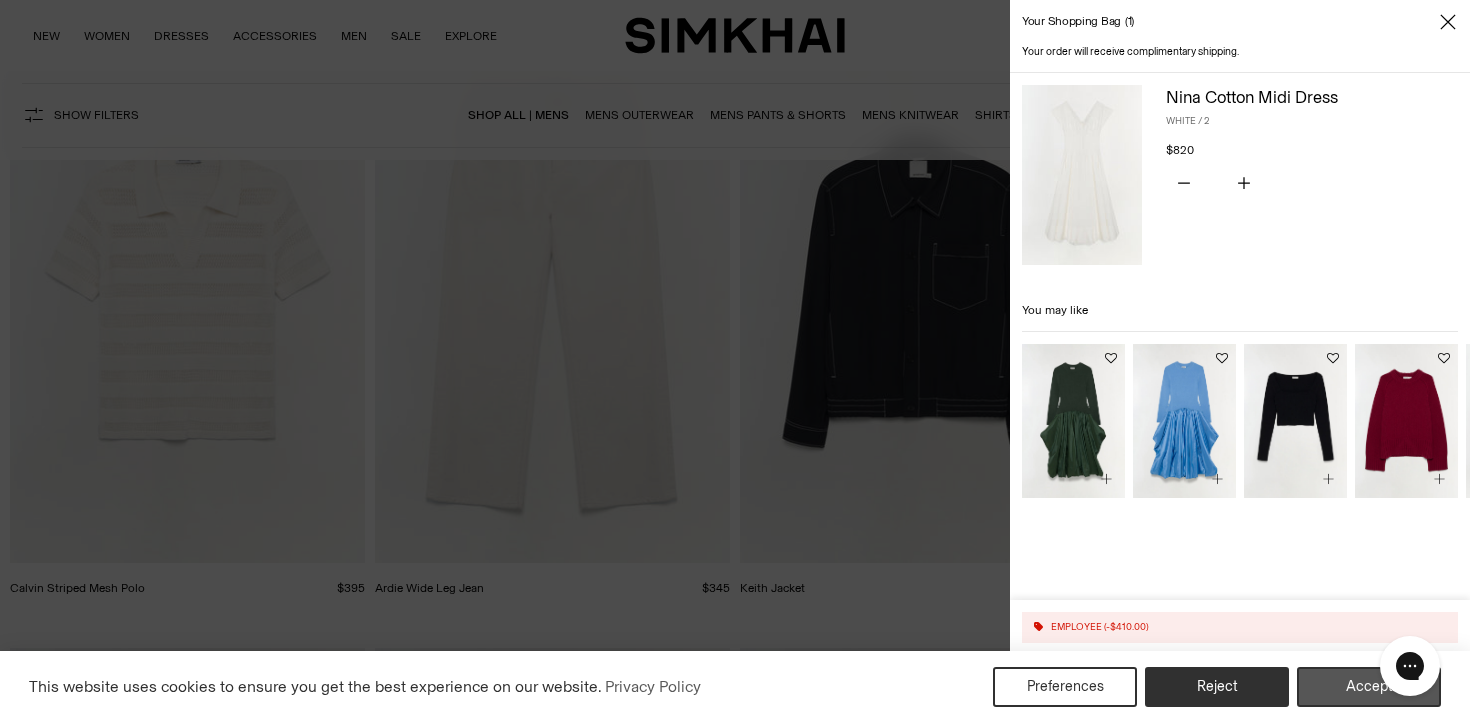 click on "Accept" at bounding box center [1369, 687] 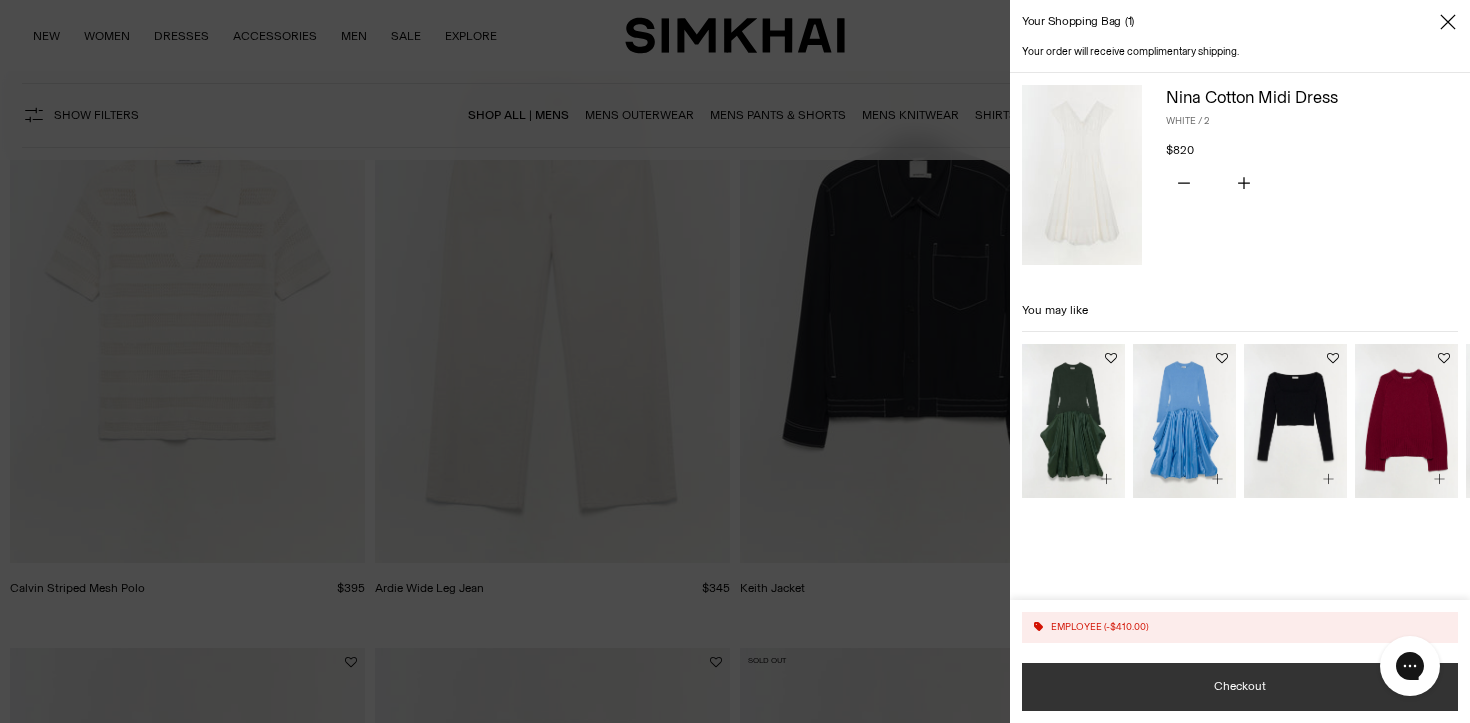 click on "Checkout" at bounding box center [1240, 687] 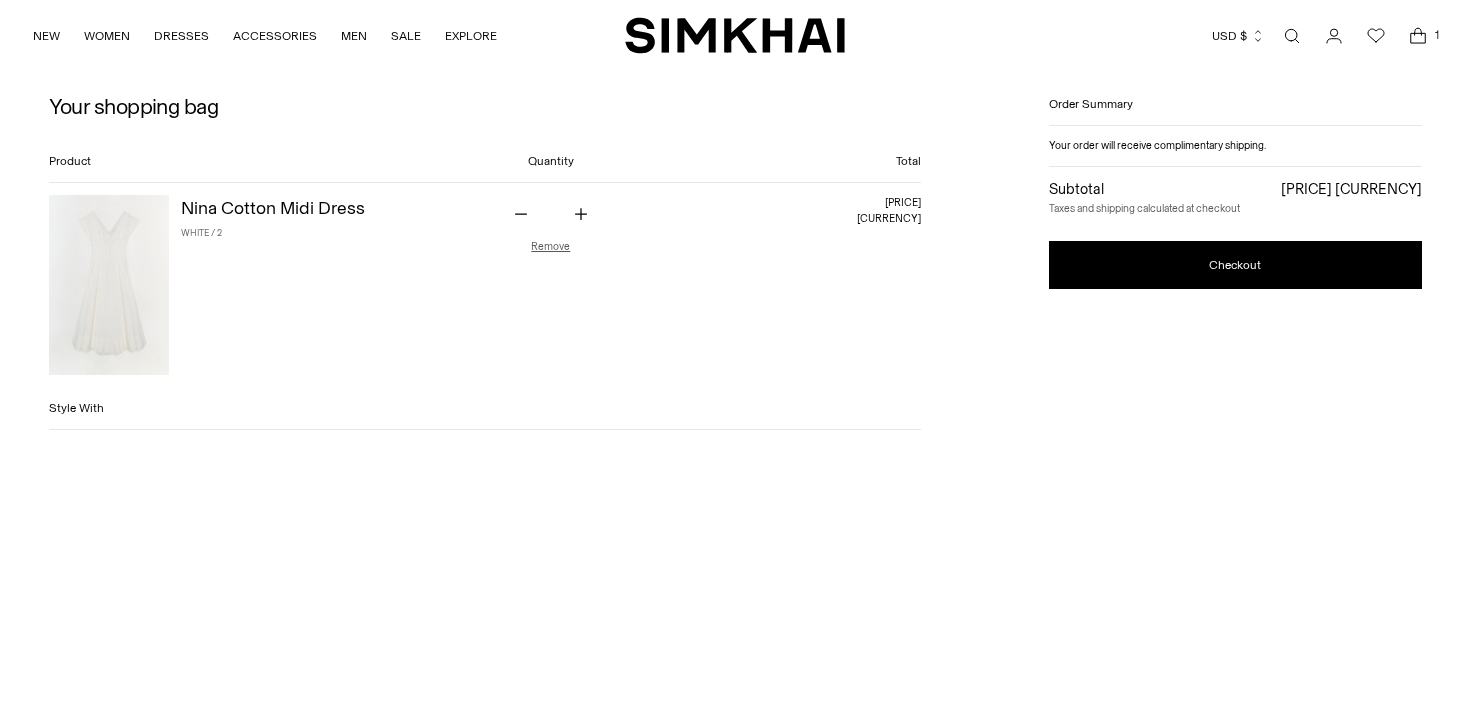 scroll, scrollTop: 0, scrollLeft: 0, axis: both 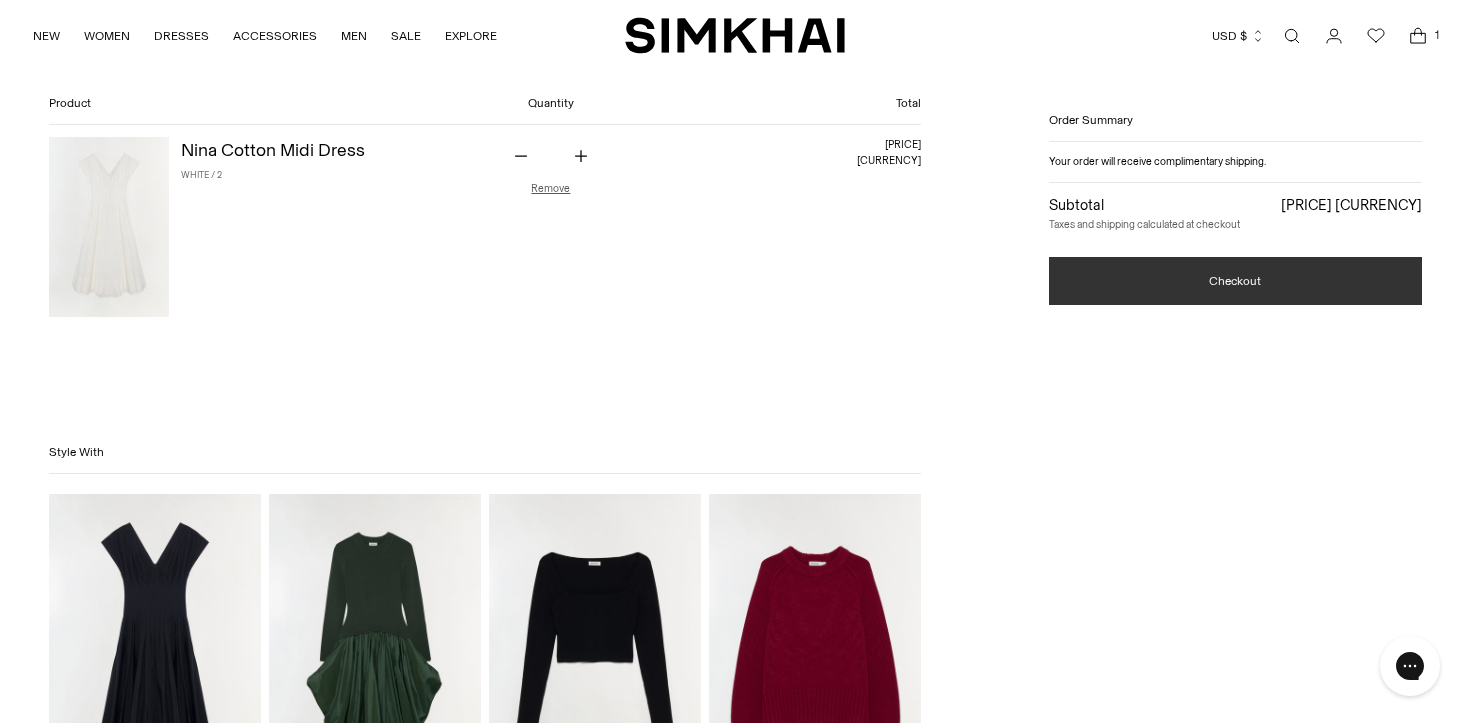 click on "Checkout" at bounding box center (1235, 281) 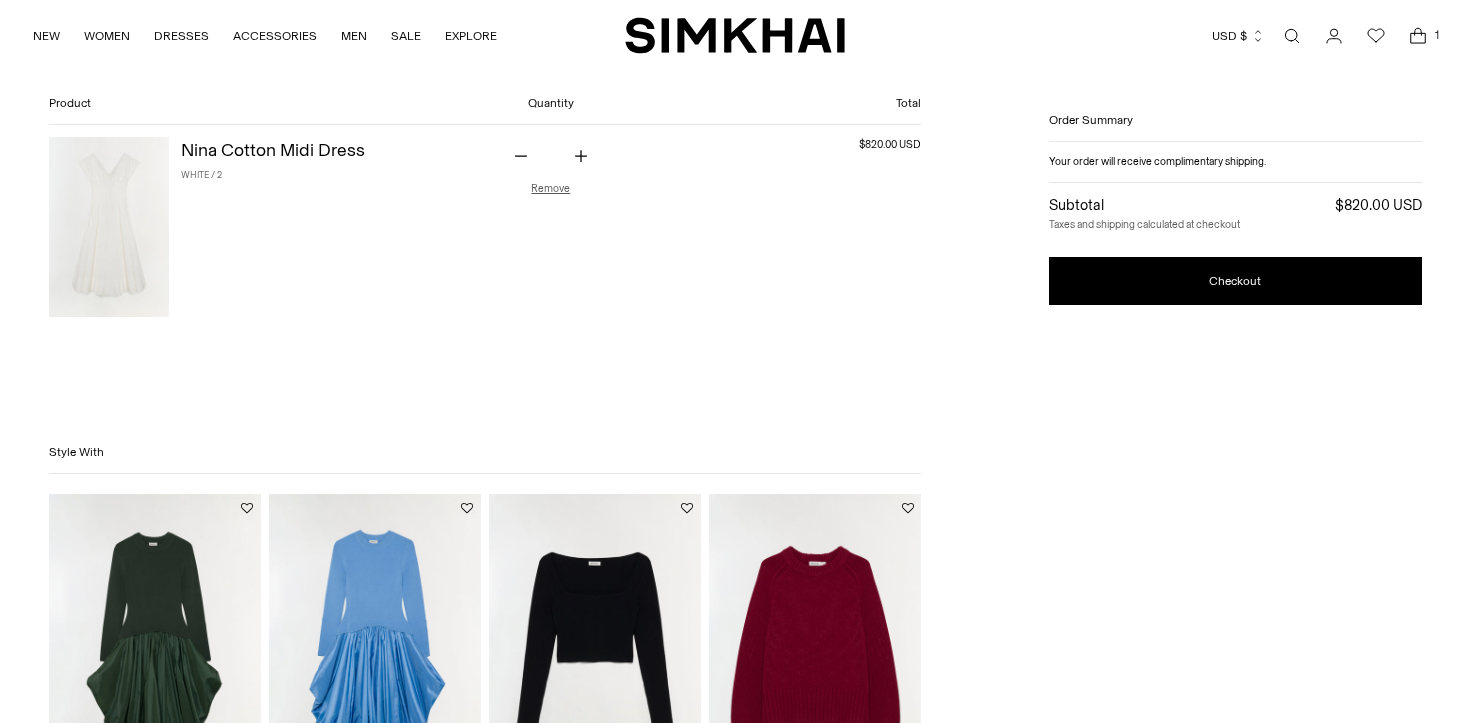 scroll, scrollTop: 58, scrollLeft: 0, axis: vertical 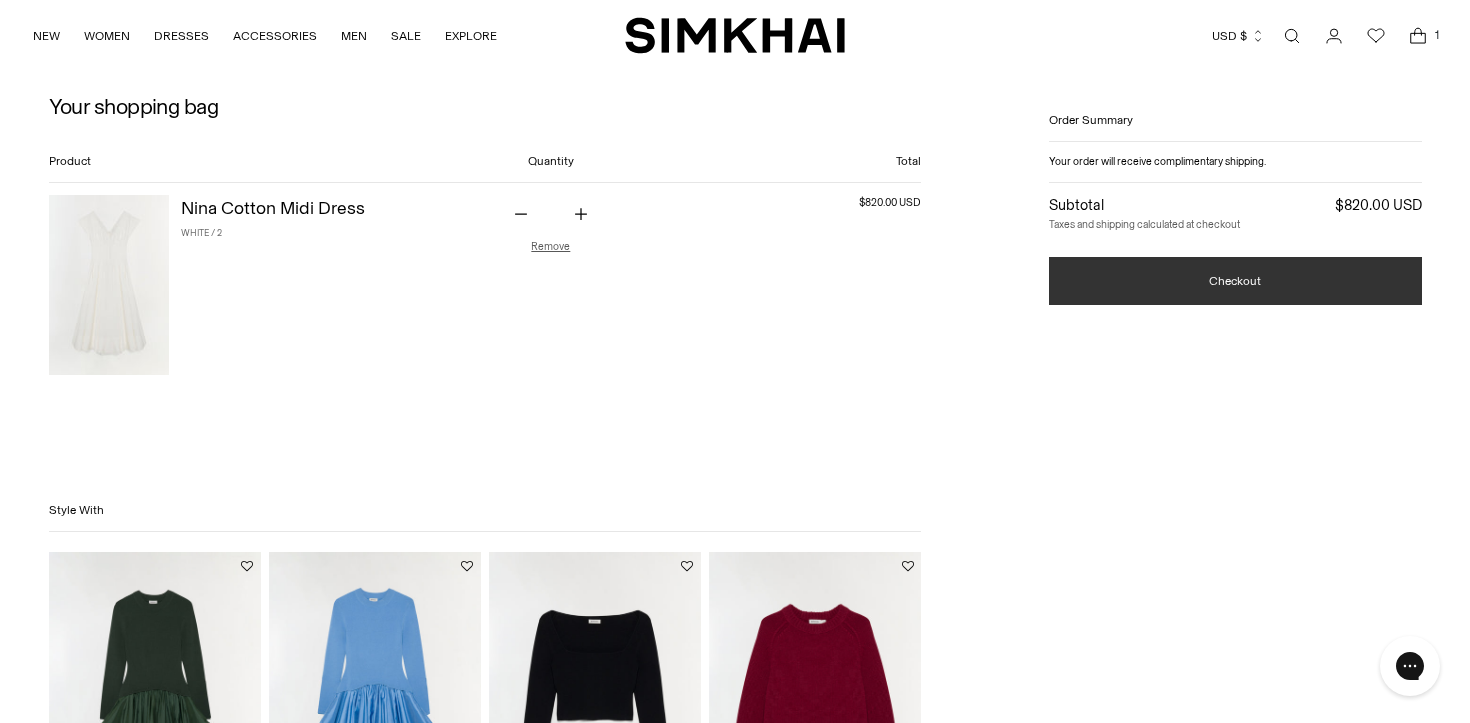 click on "Checkout" at bounding box center (1235, 281) 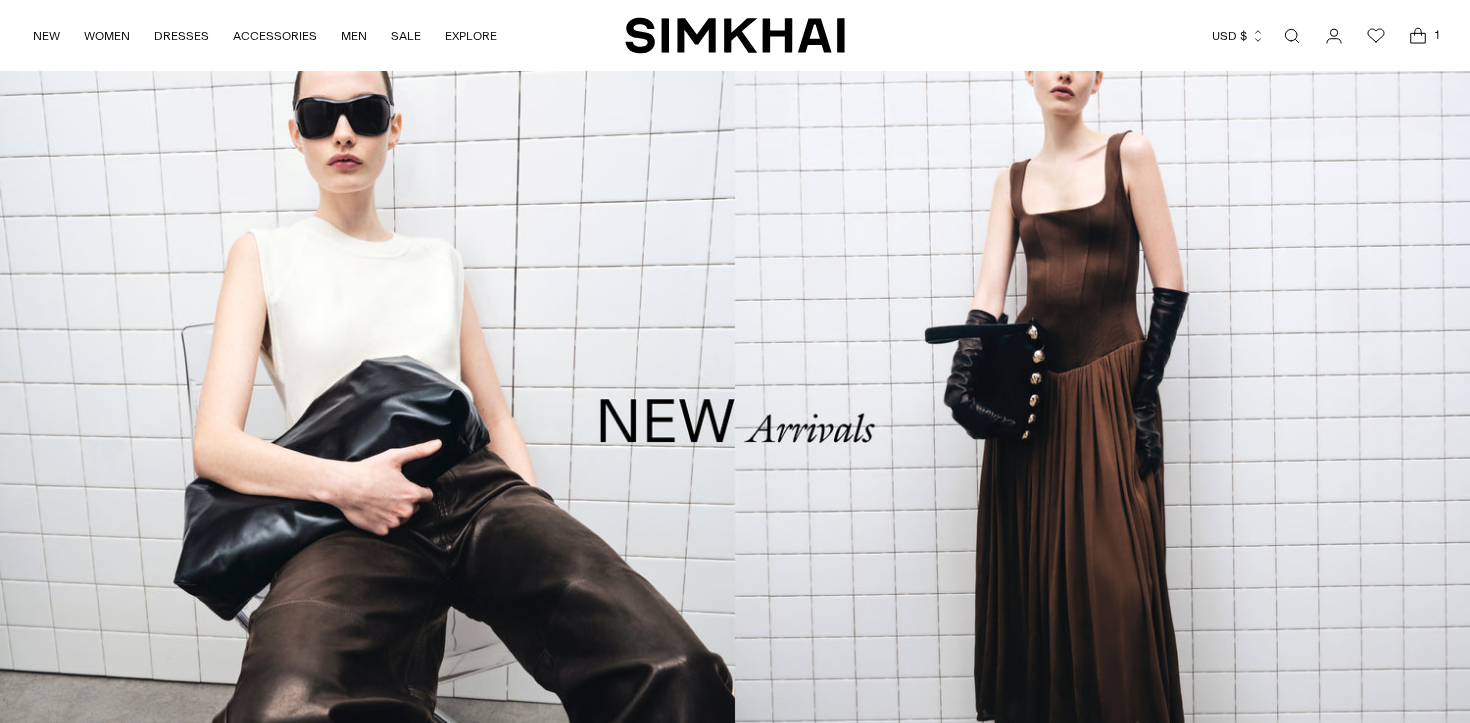 scroll, scrollTop: 0, scrollLeft: 0, axis: both 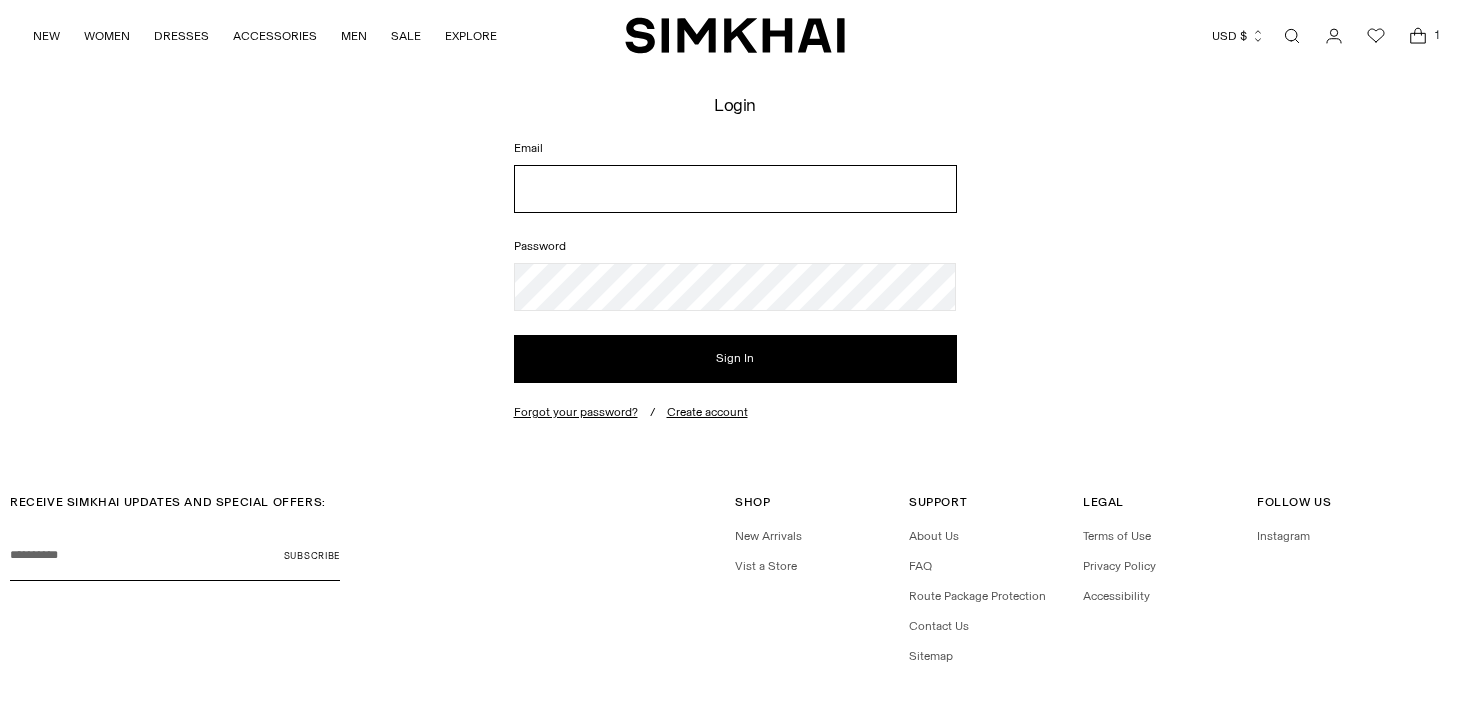 click on "Email" at bounding box center (735, 189) 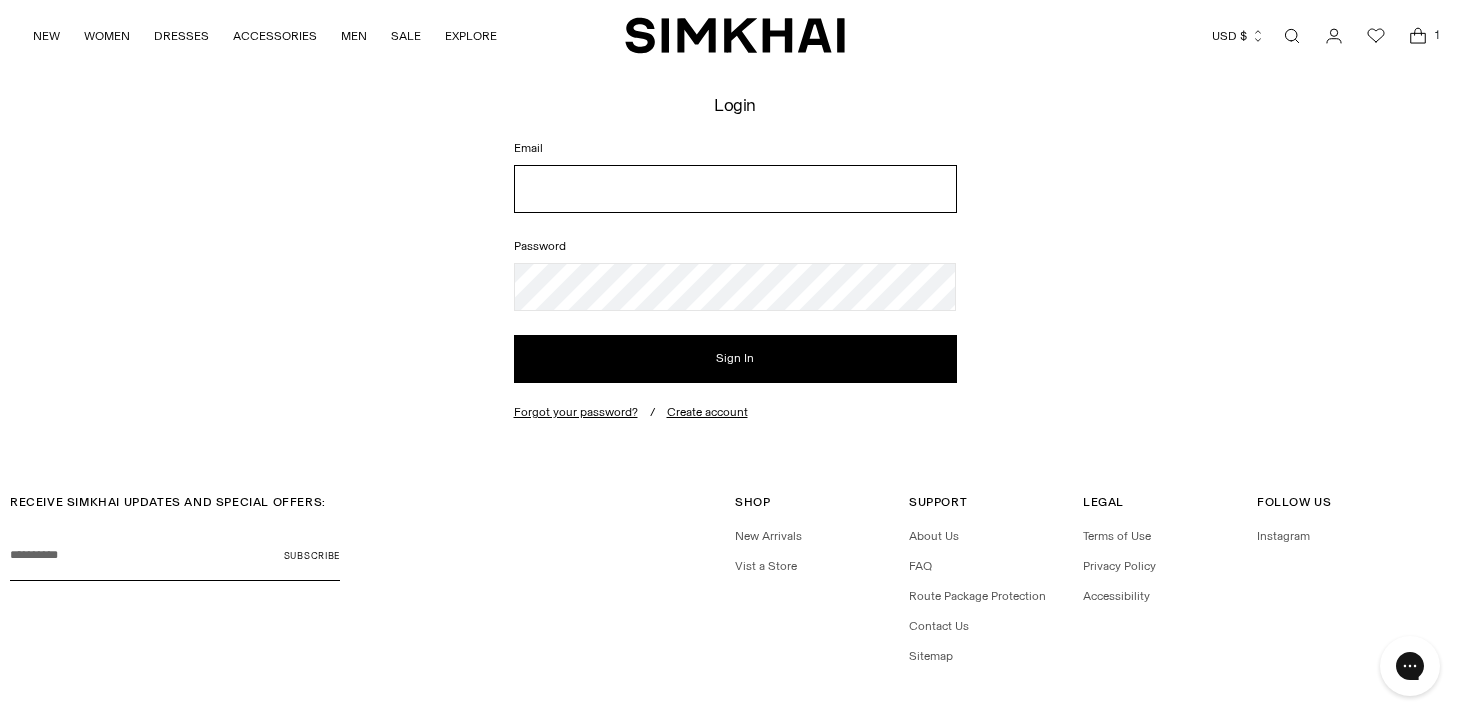 scroll, scrollTop: 0, scrollLeft: 0, axis: both 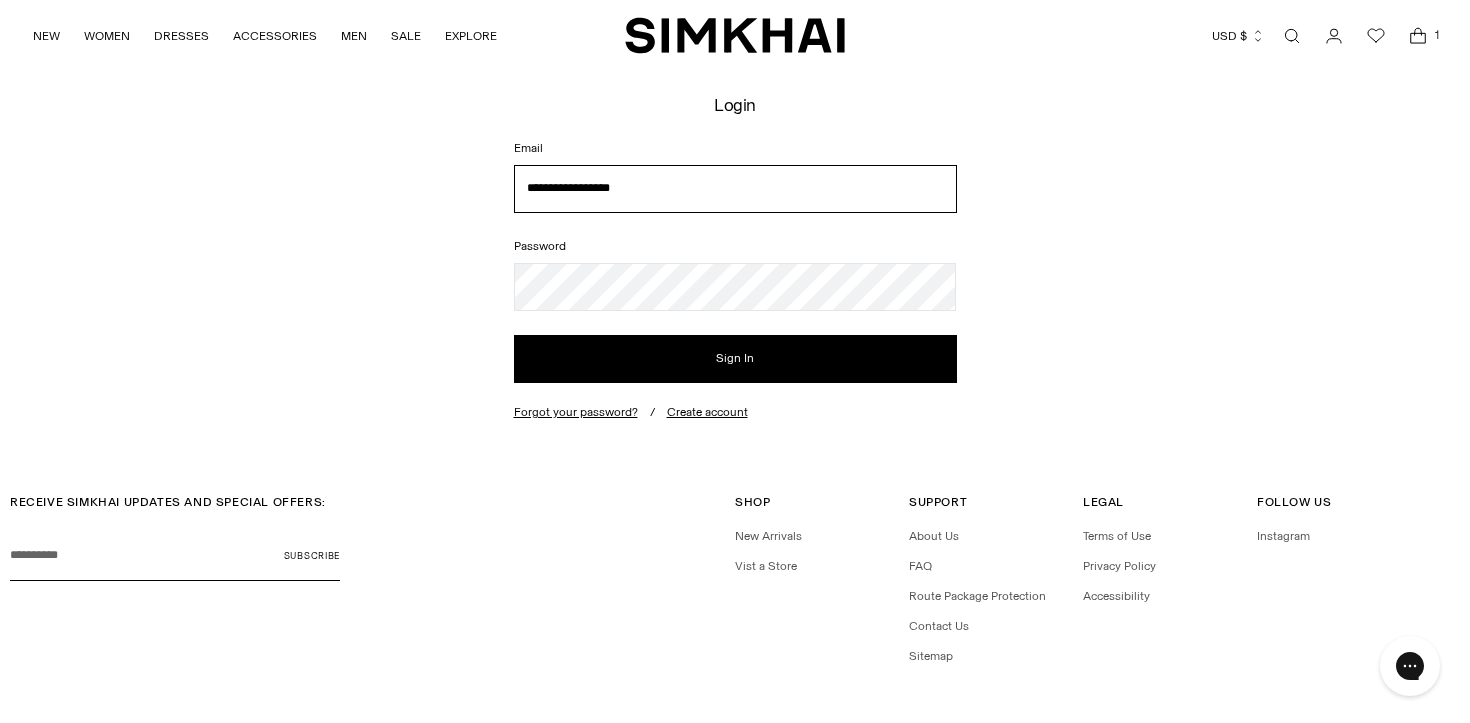 type on "**********" 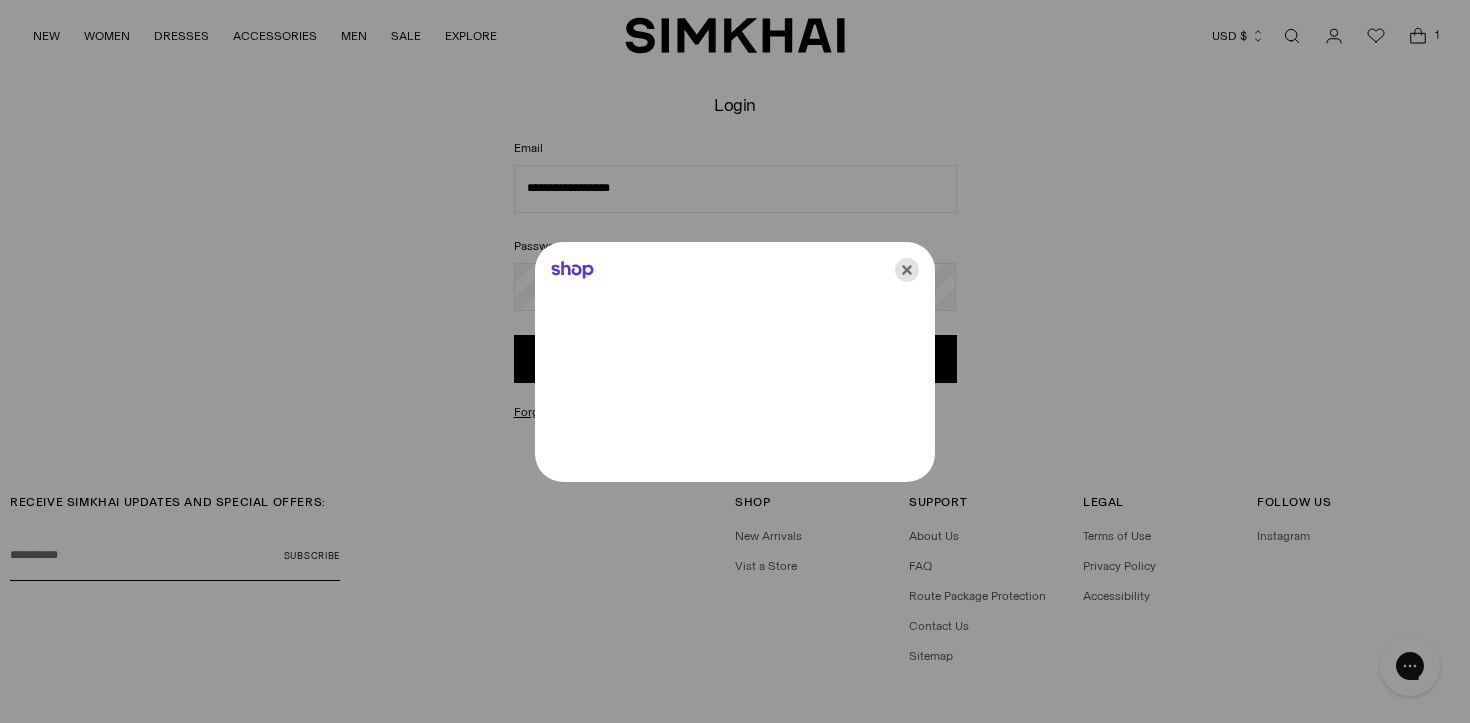 click 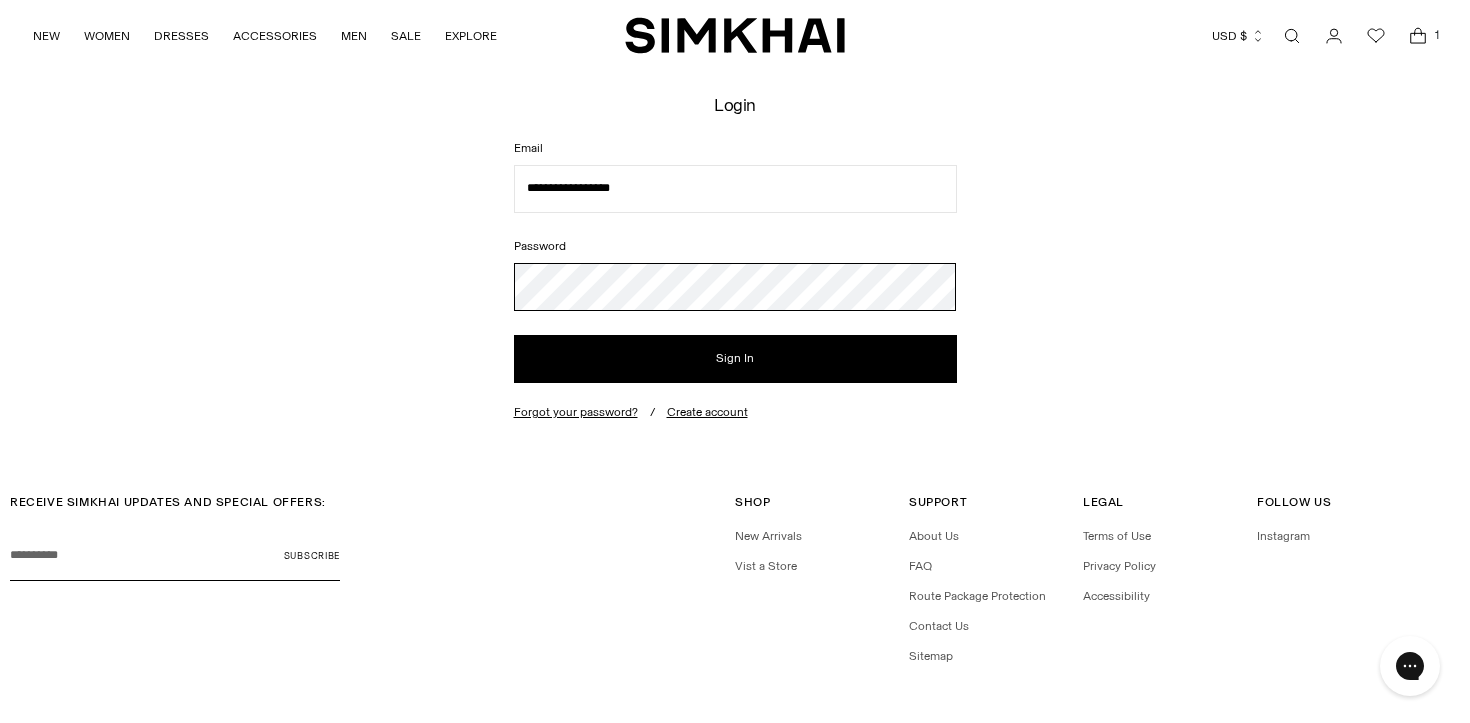 click on "Sign In" at bounding box center (735, 359) 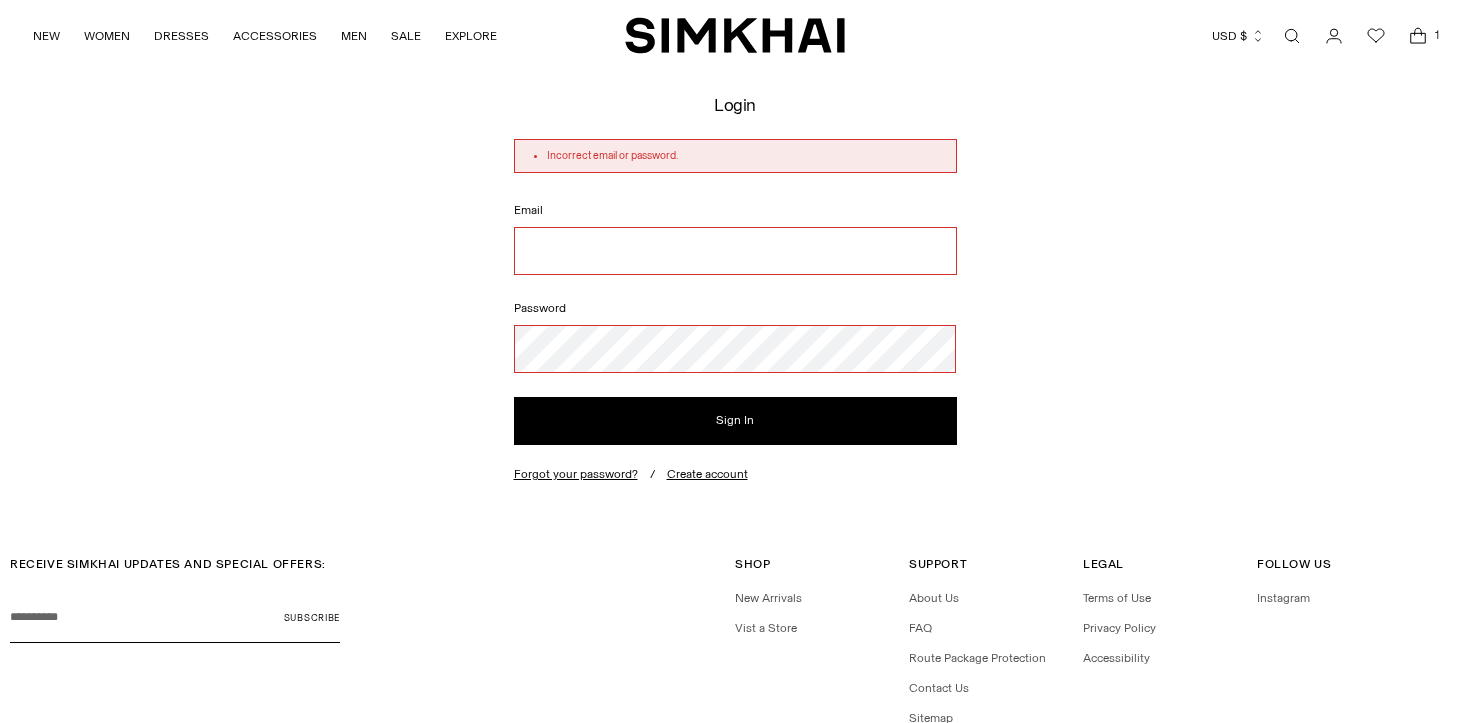 scroll, scrollTop: 0, scrollLeft: 0, axis: both 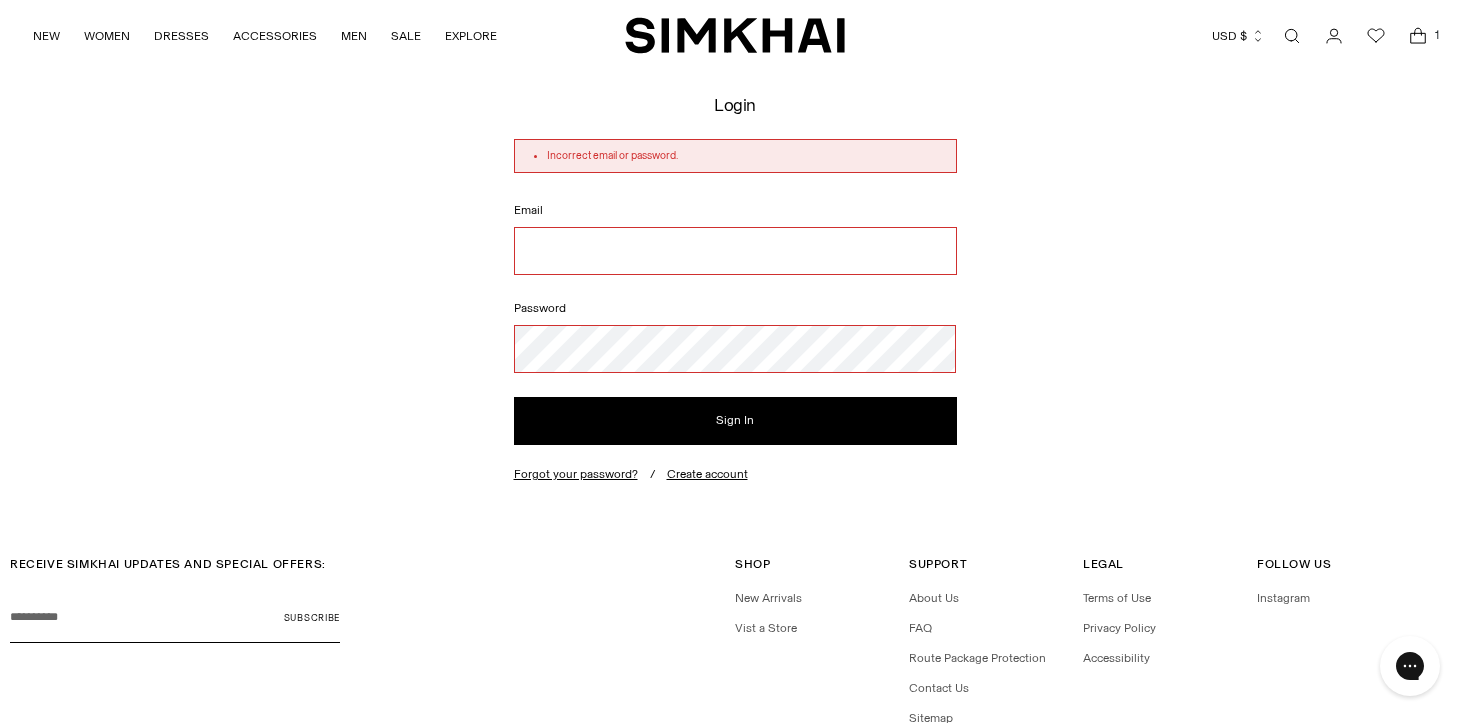 click on "Email" at bounding box center [735, 251] 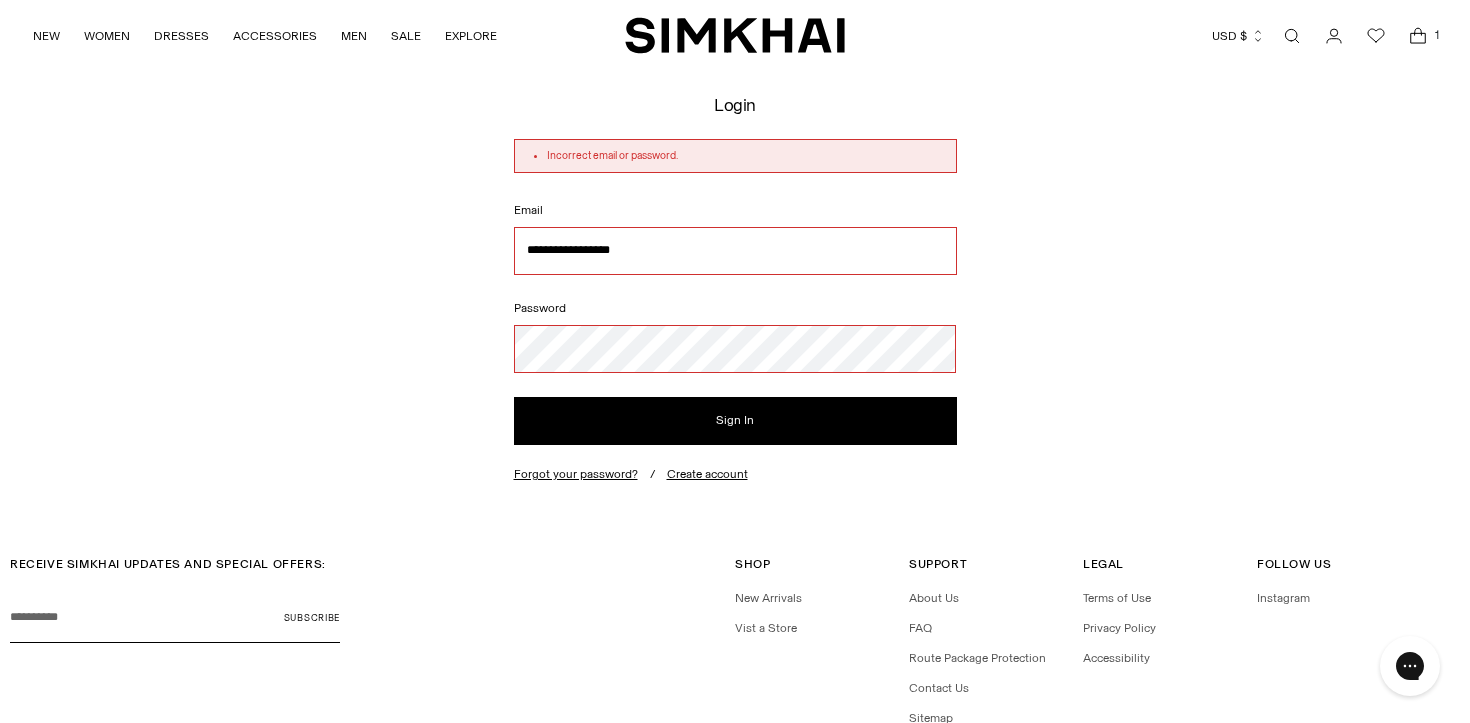 type on "**********" 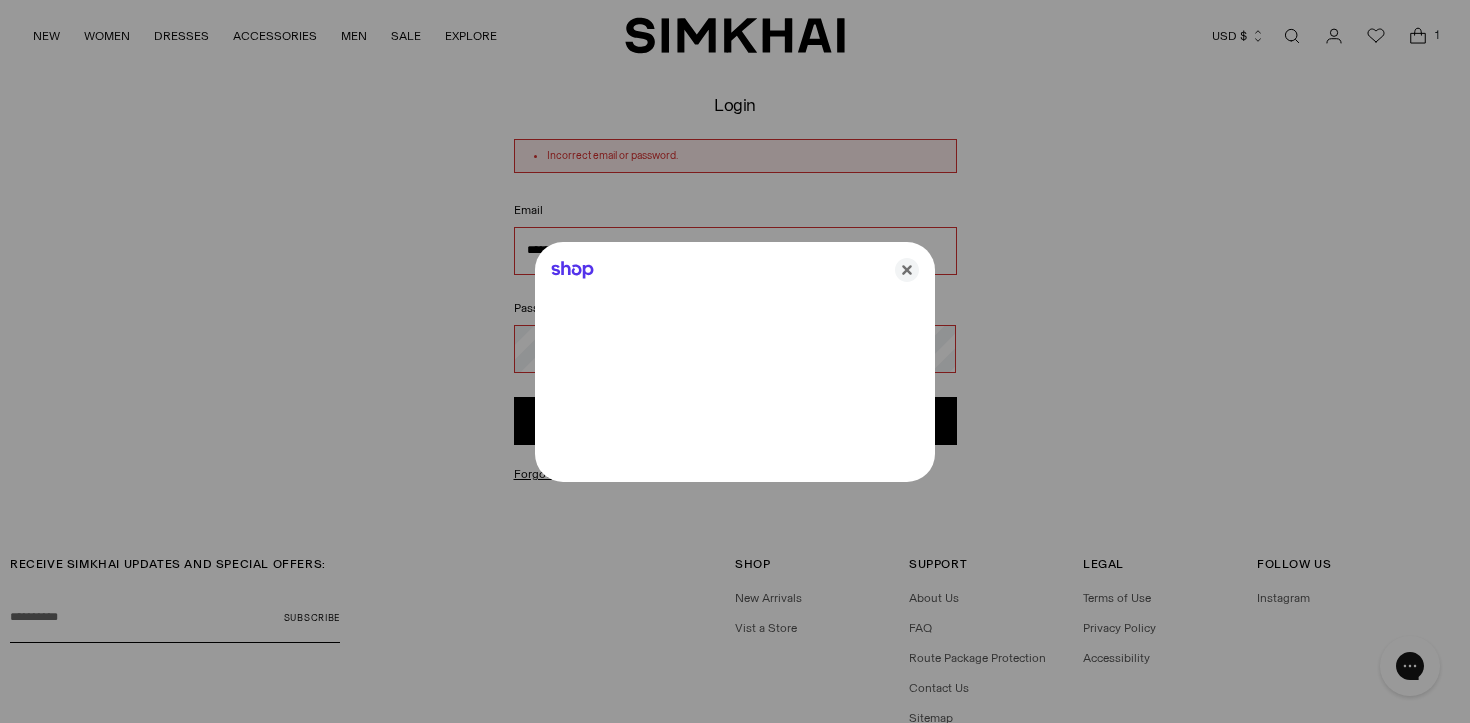 click 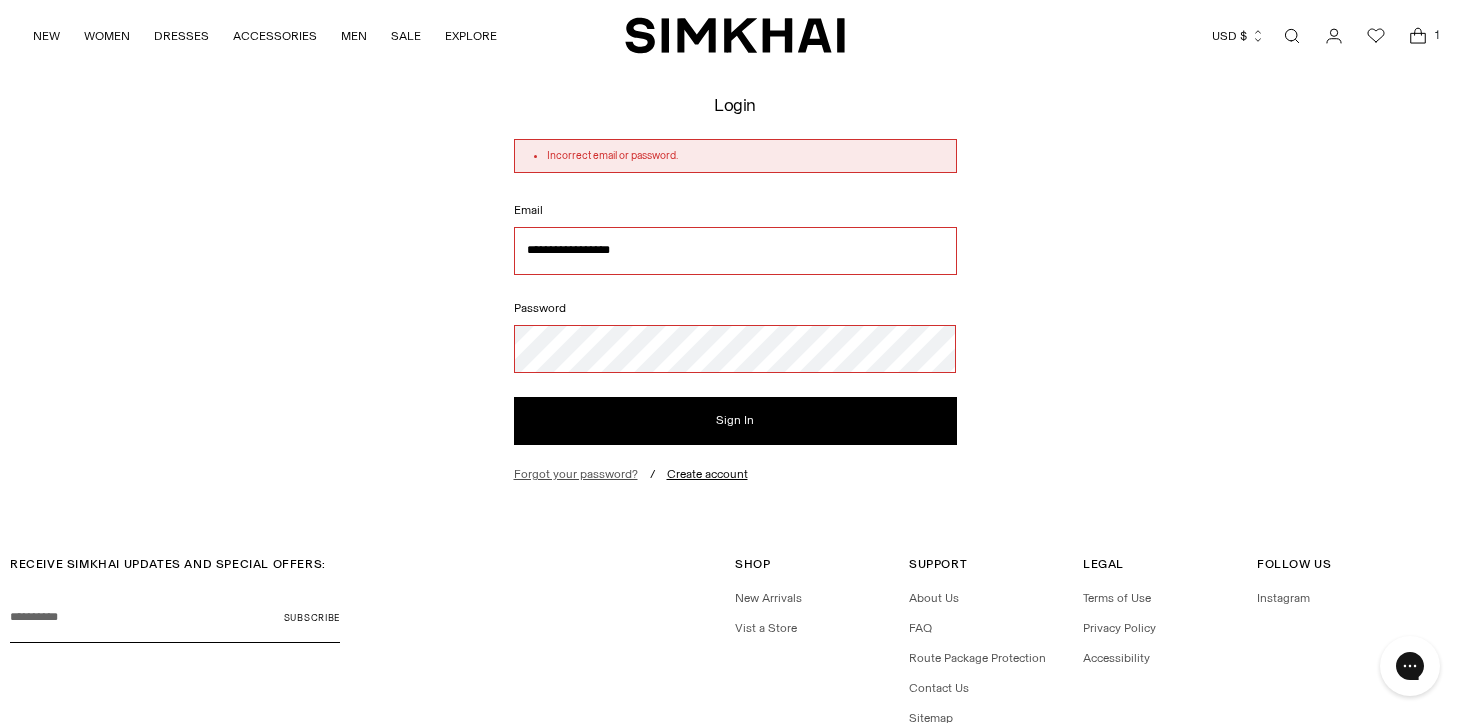 click on "Forgot your password?" at bounding box center [576, 474] 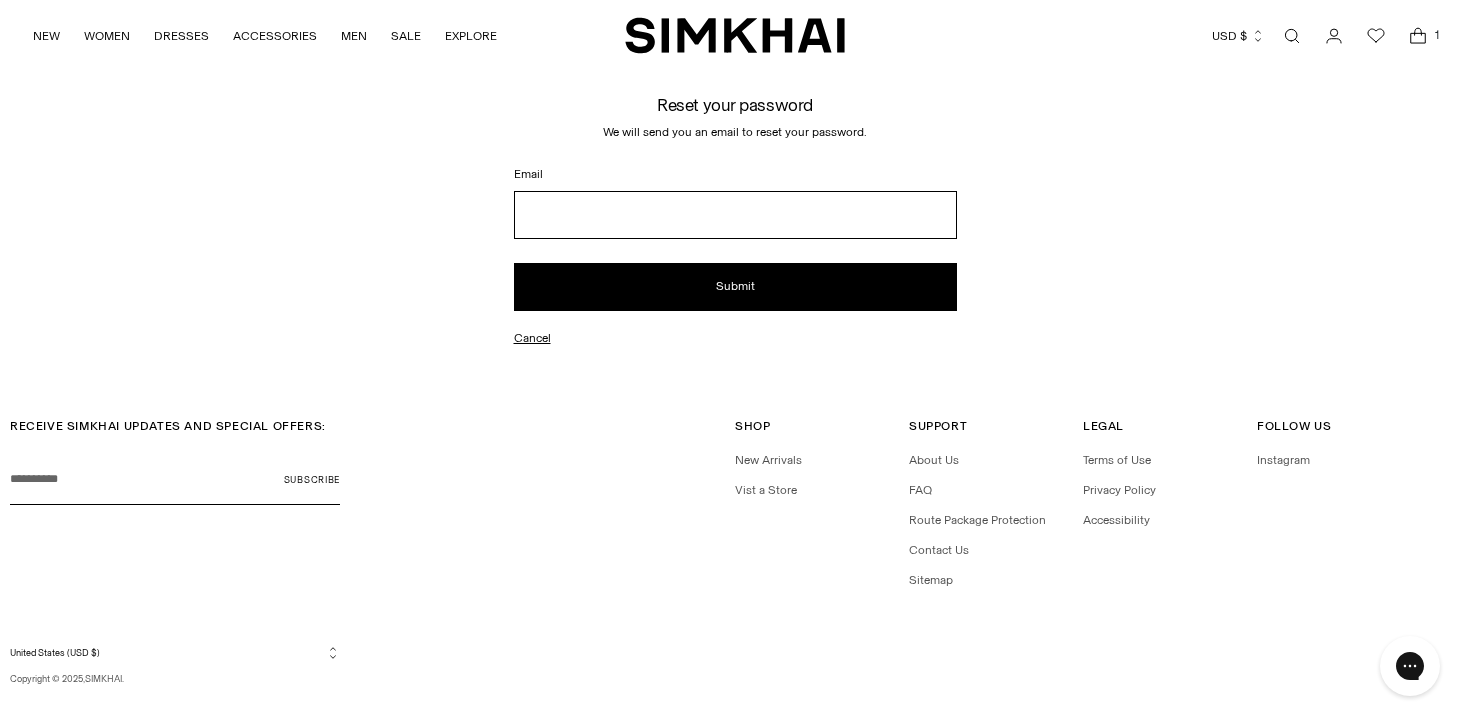 click on "Email" at bounding box center (735, 215) 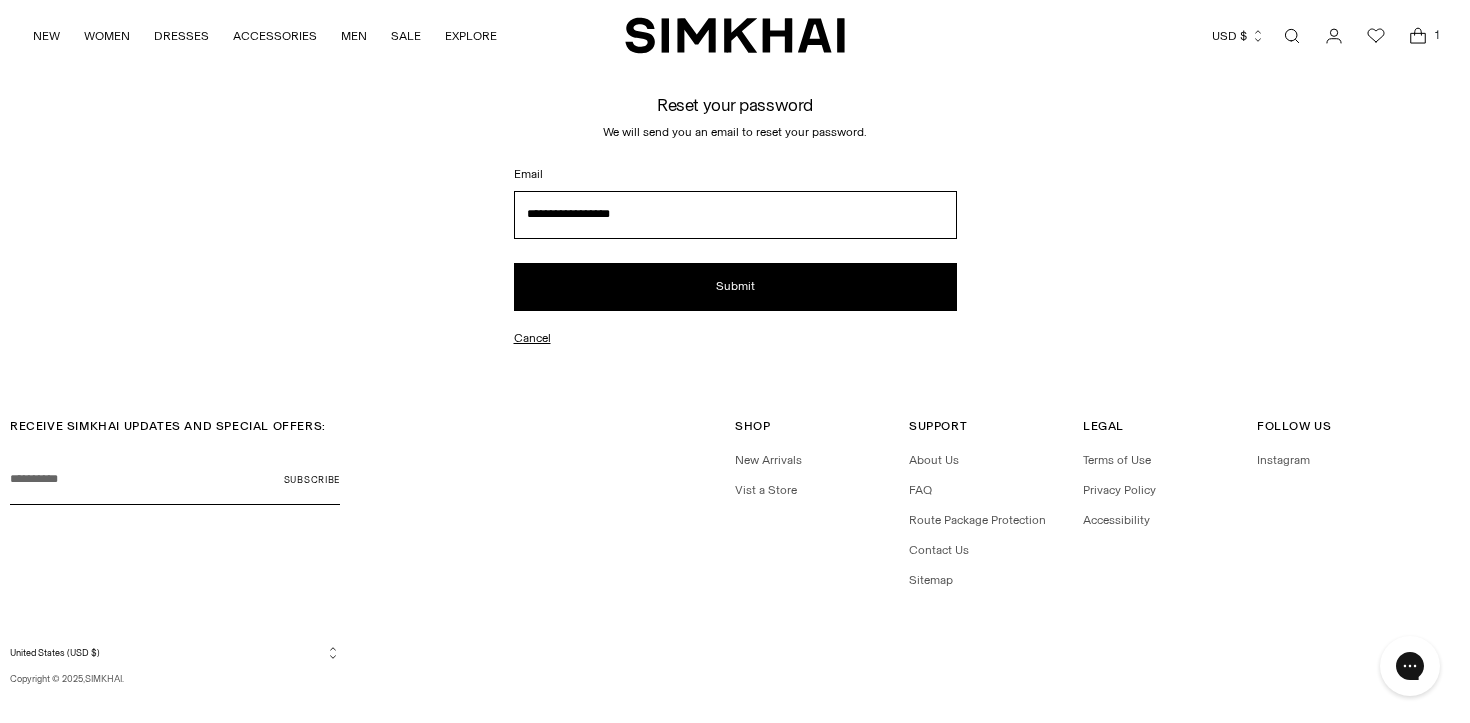 type on "**********" 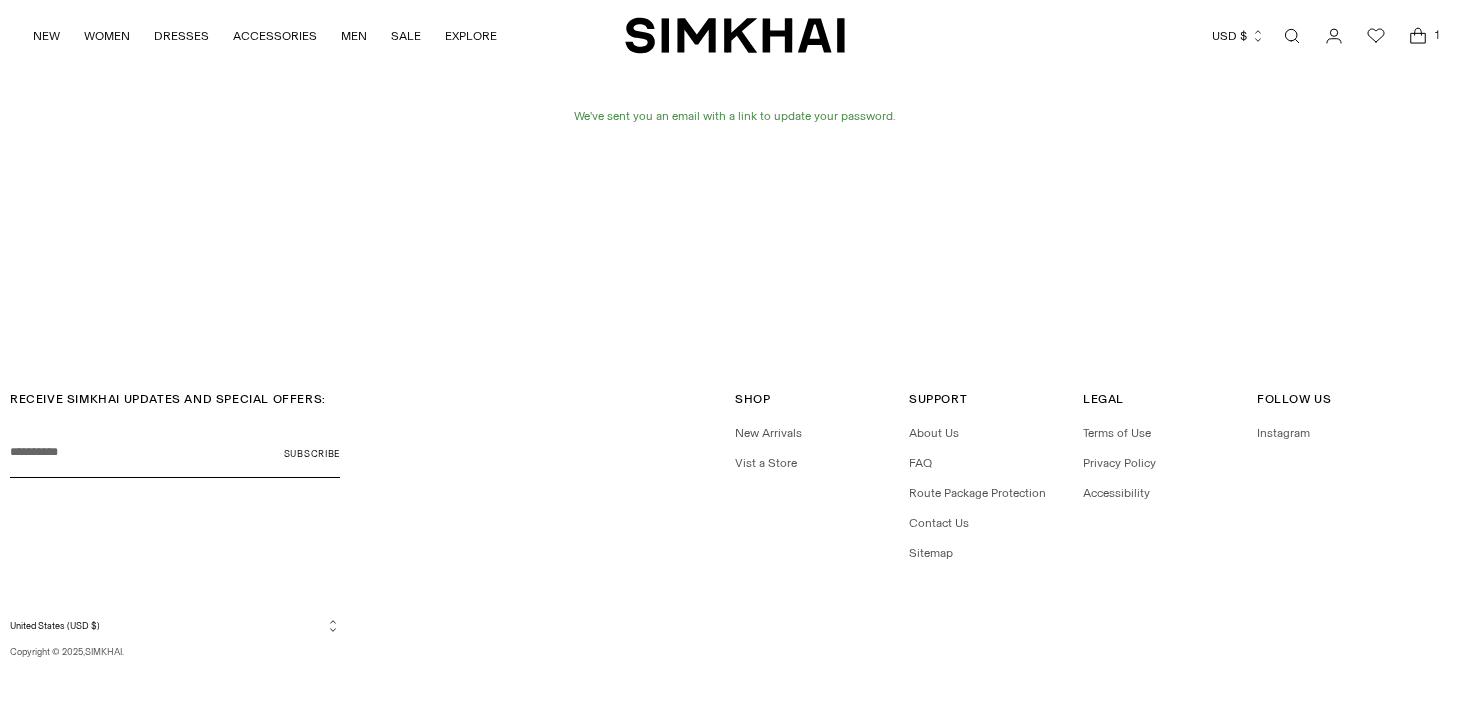 scroll, scrollTop: 0, scrollLeft: 0, axis: both 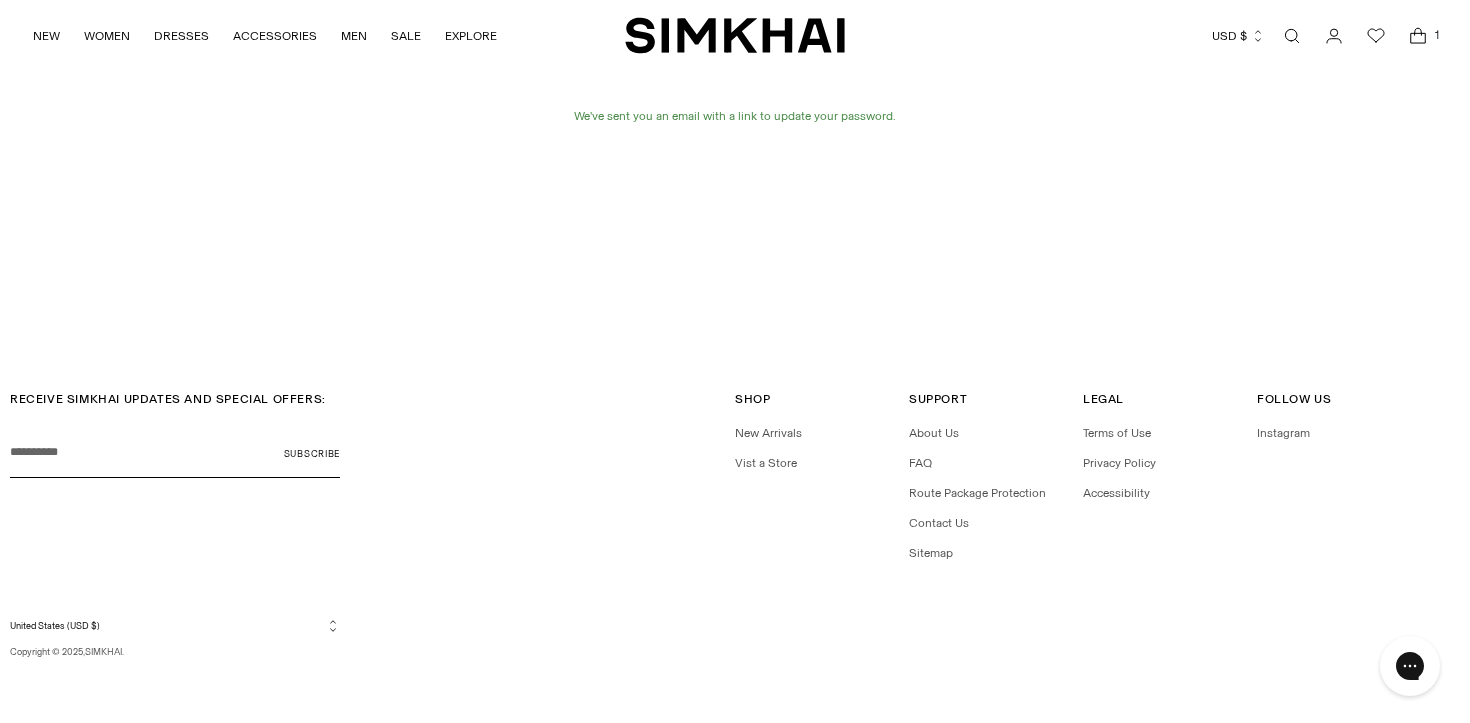 click 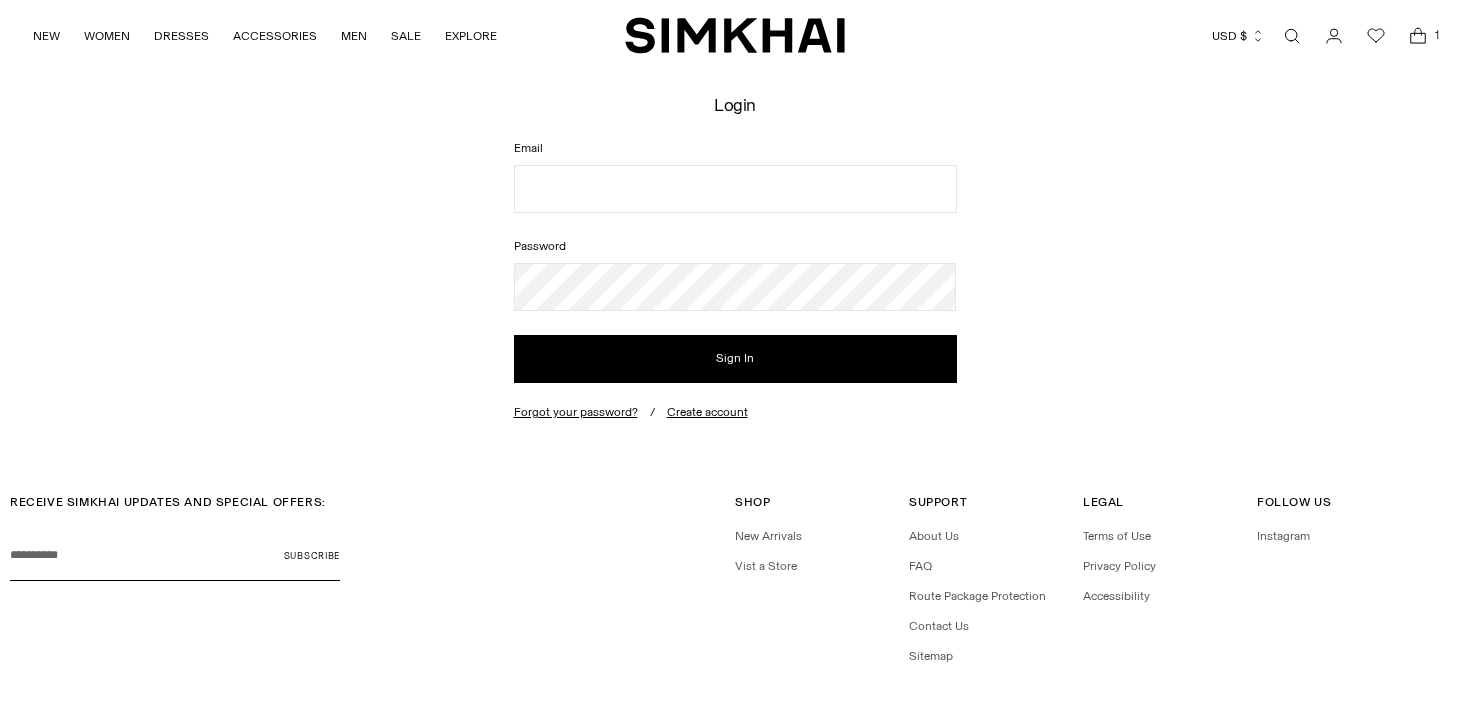 scroll, scrollTop: 0, scrollLeft: 0, axis: both 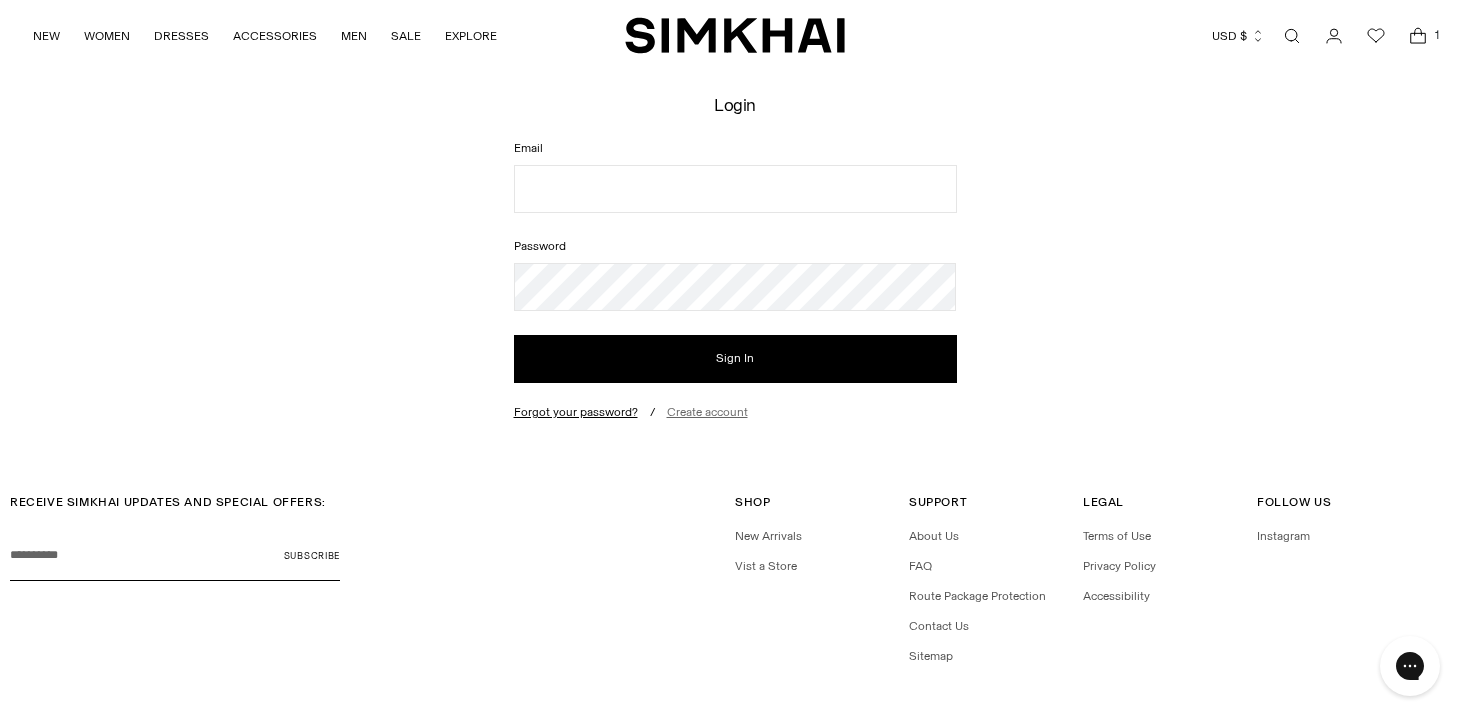 click on "Create account" at bounding box center (707, 412) 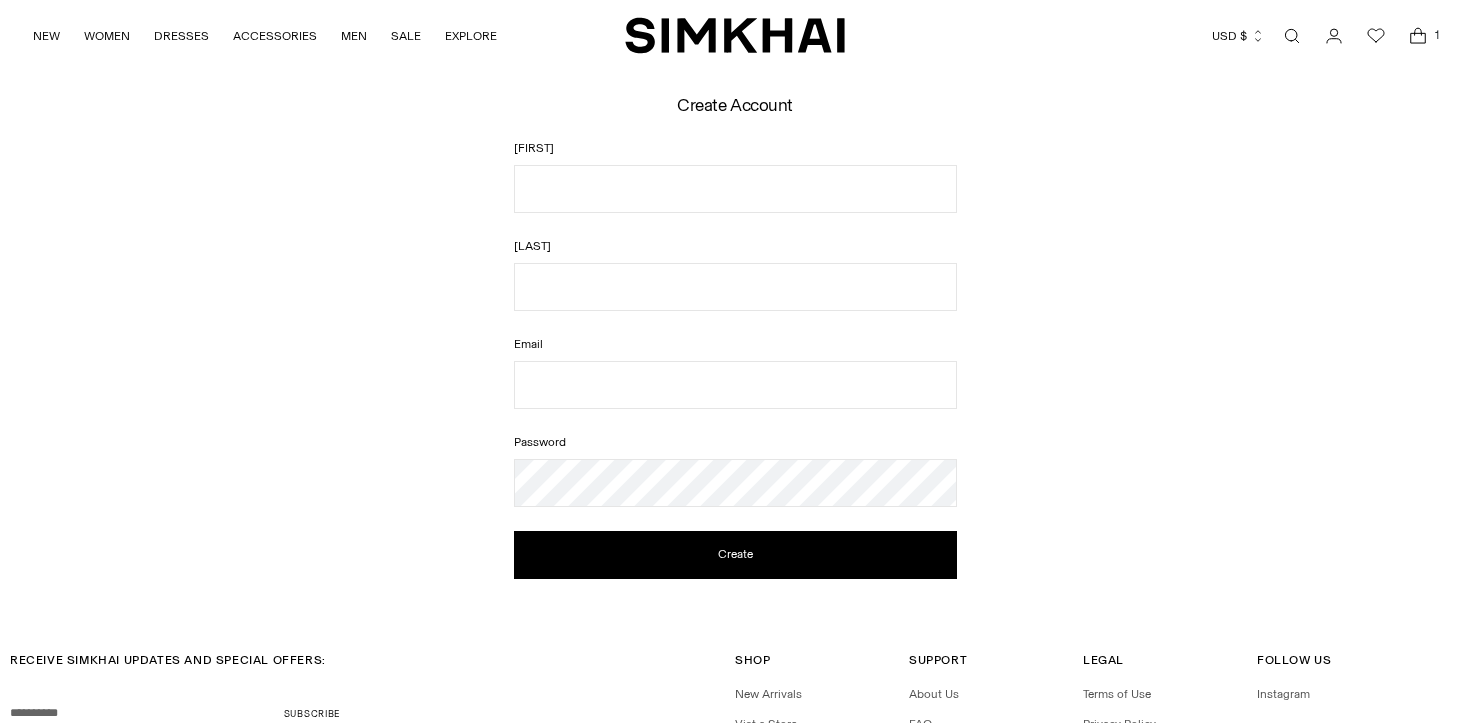 scroll, scrollTop: 0, scrollLeft: 0, axis: both 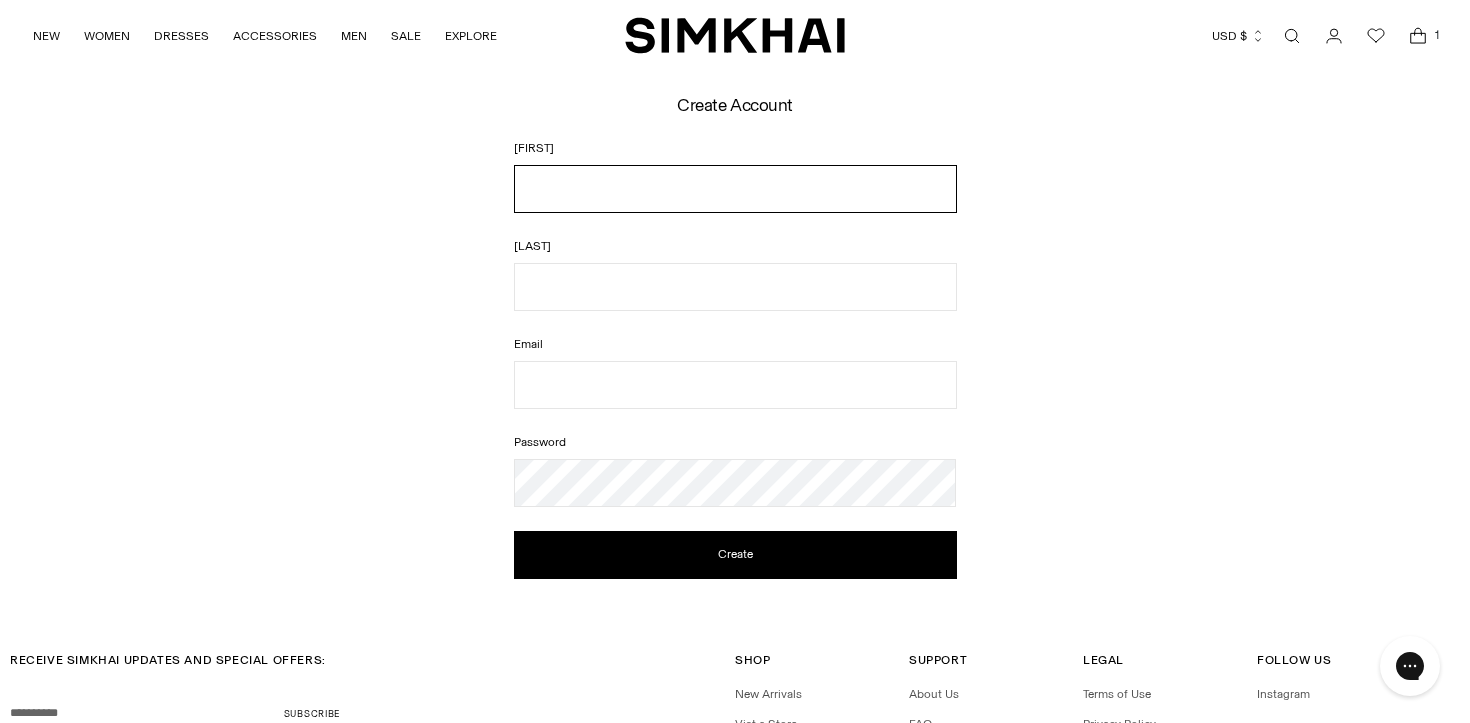 click on "First Name" at bounding box center [735, 189] 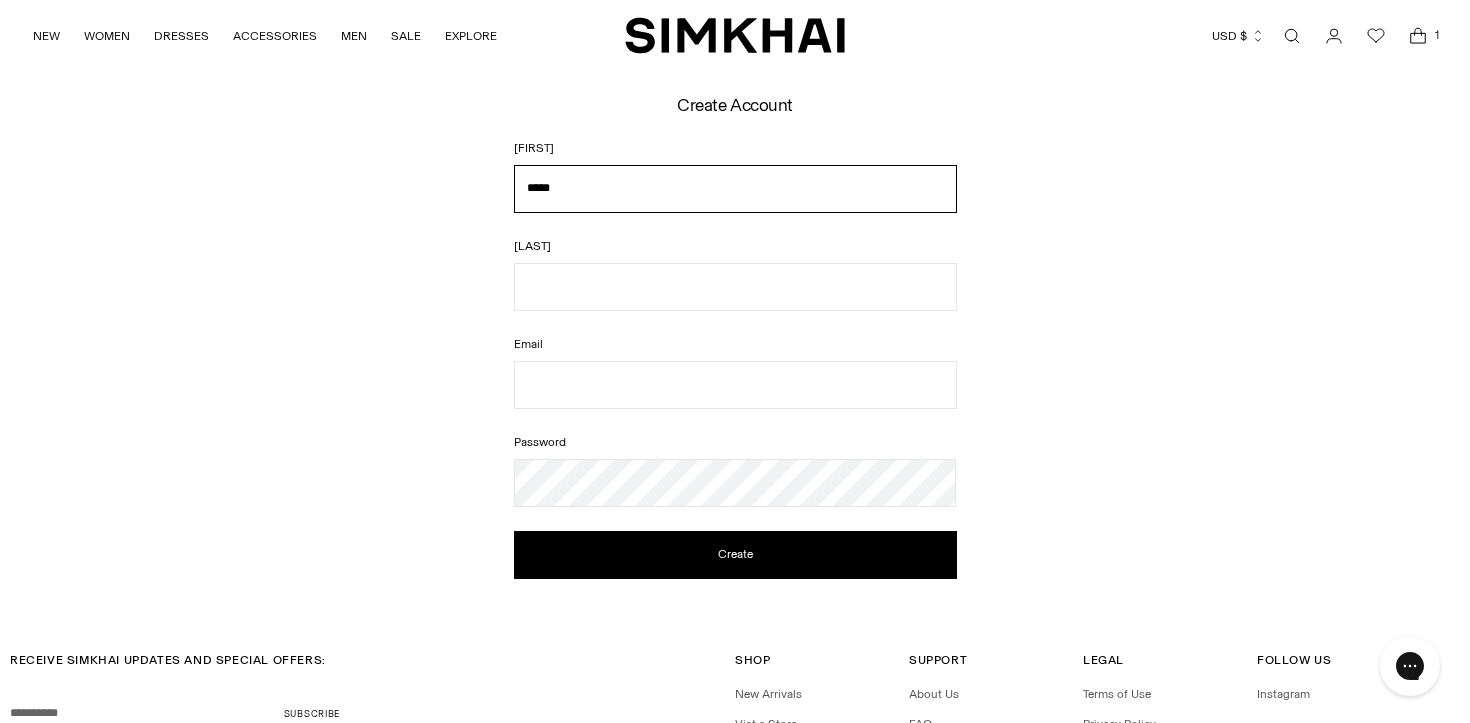 type on "*****" 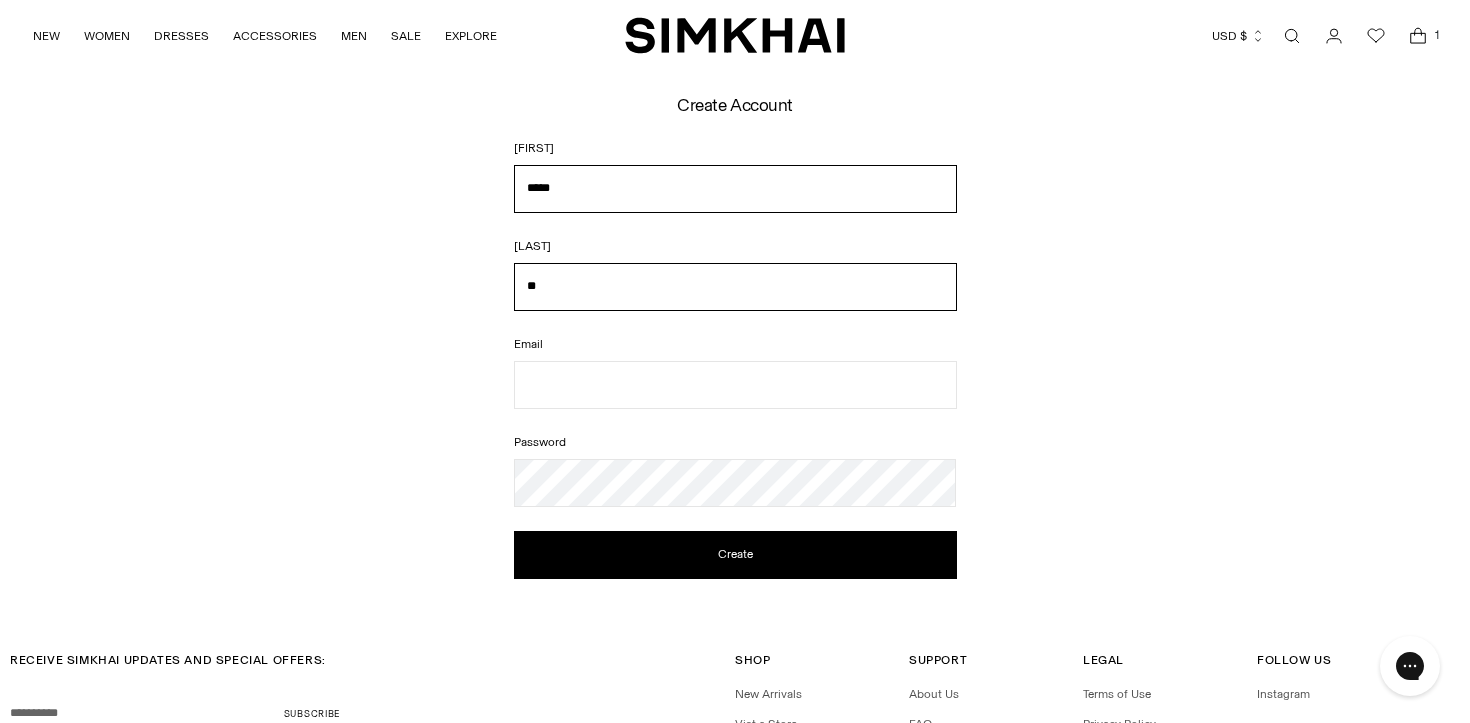 type on "*" 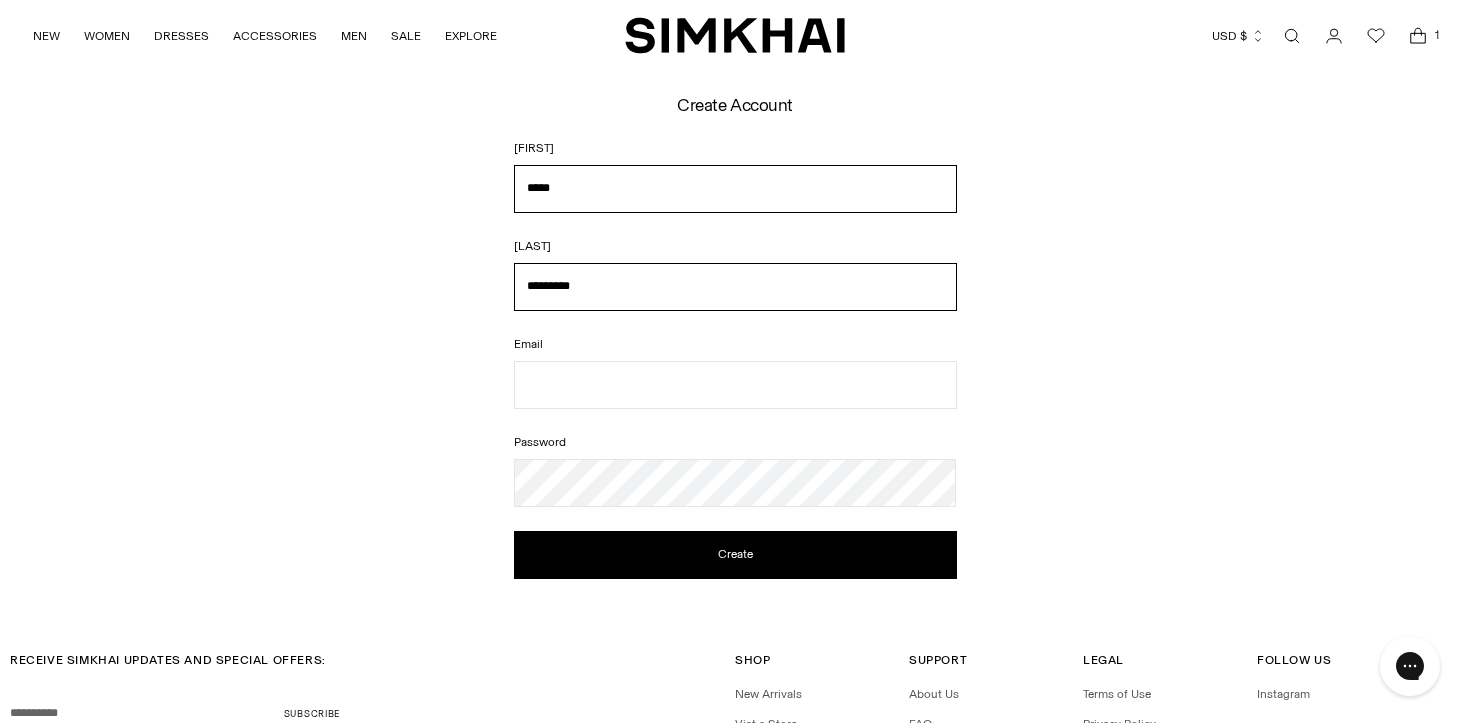 type on "*********" 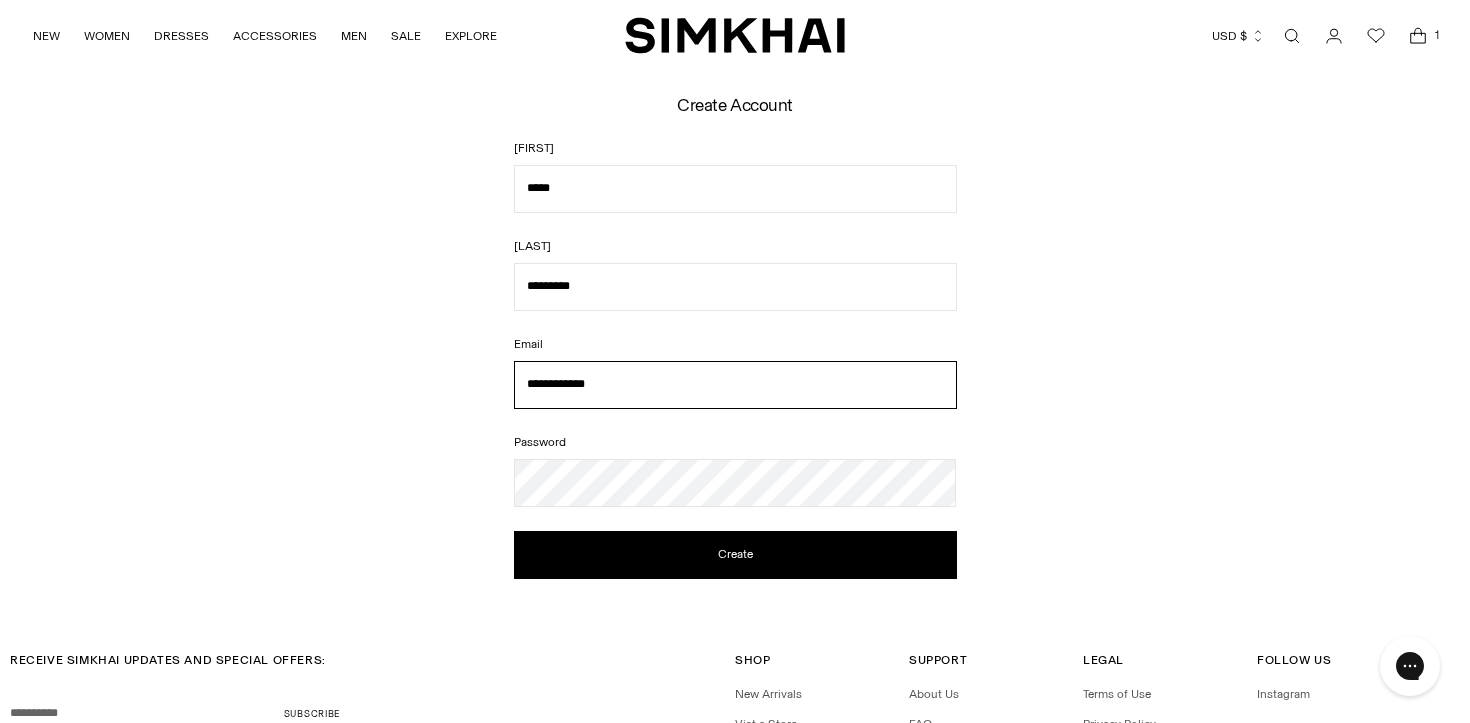 type on "**********" 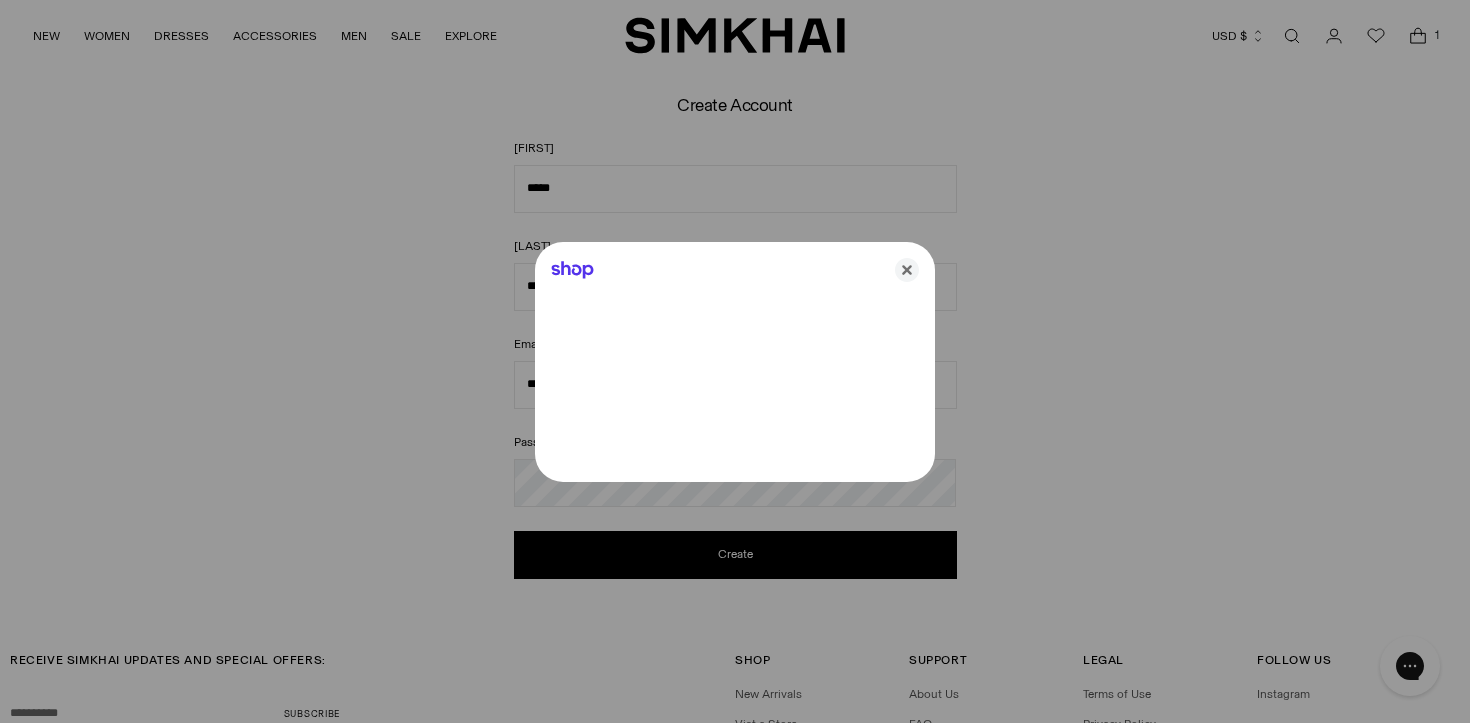 click at bounding box center [735, 361] 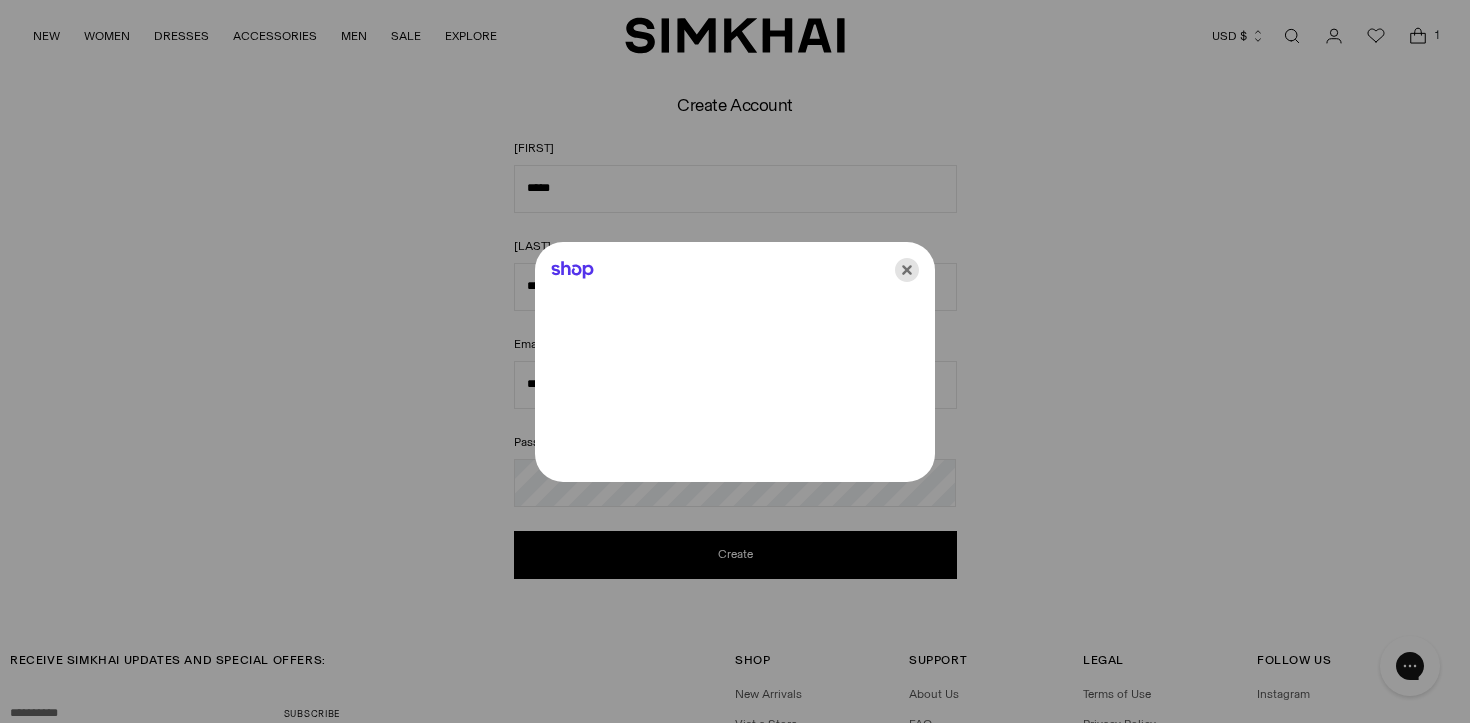 click 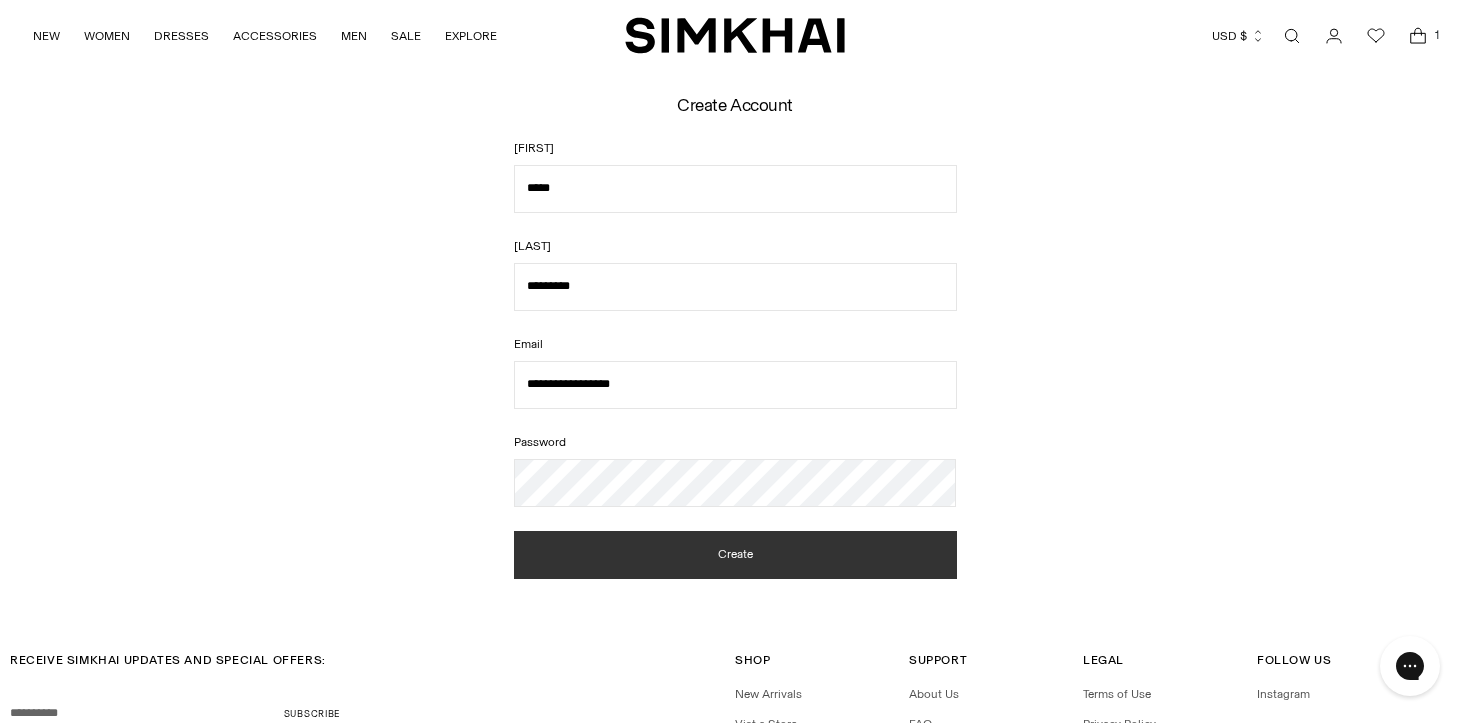 click on "Create" at bounding box center (735, 555) 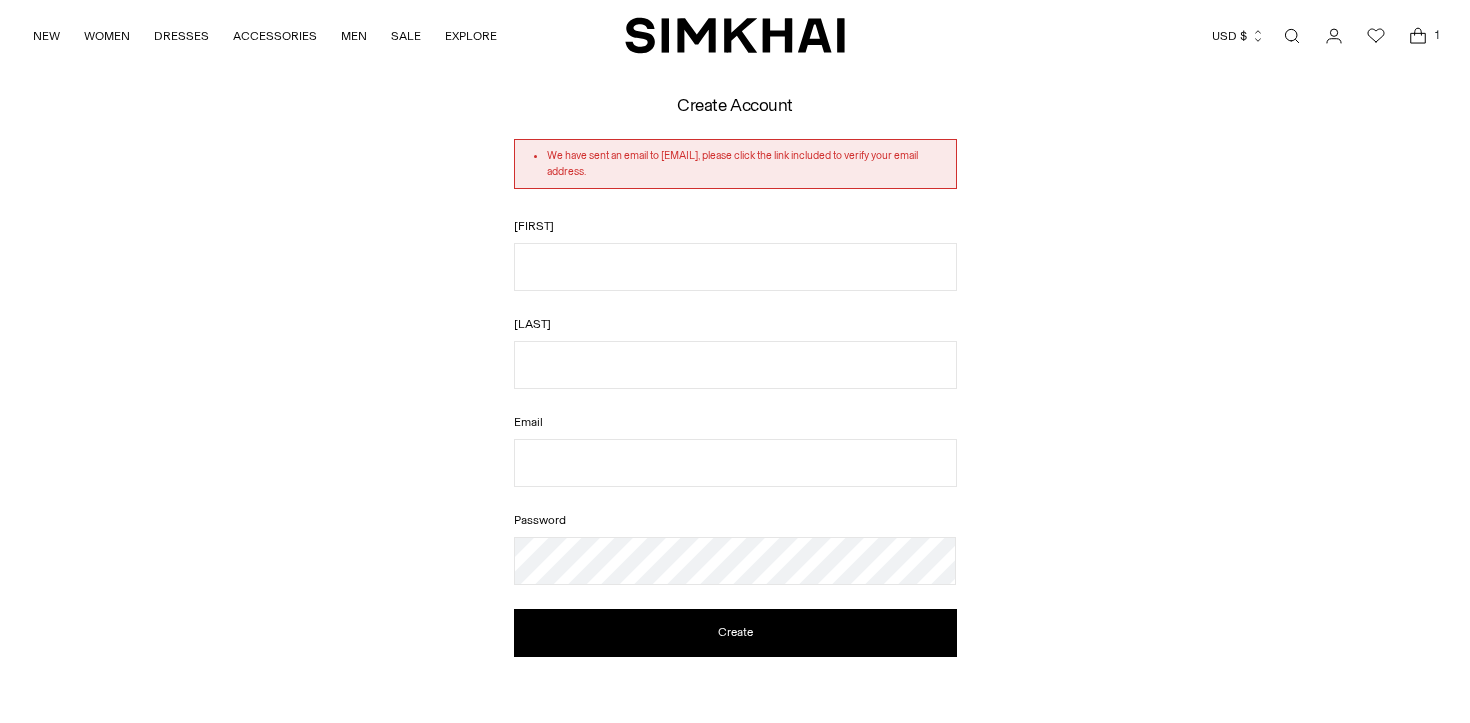 scroll, scrollTop: 0, scrollLeft: 0, axis: both 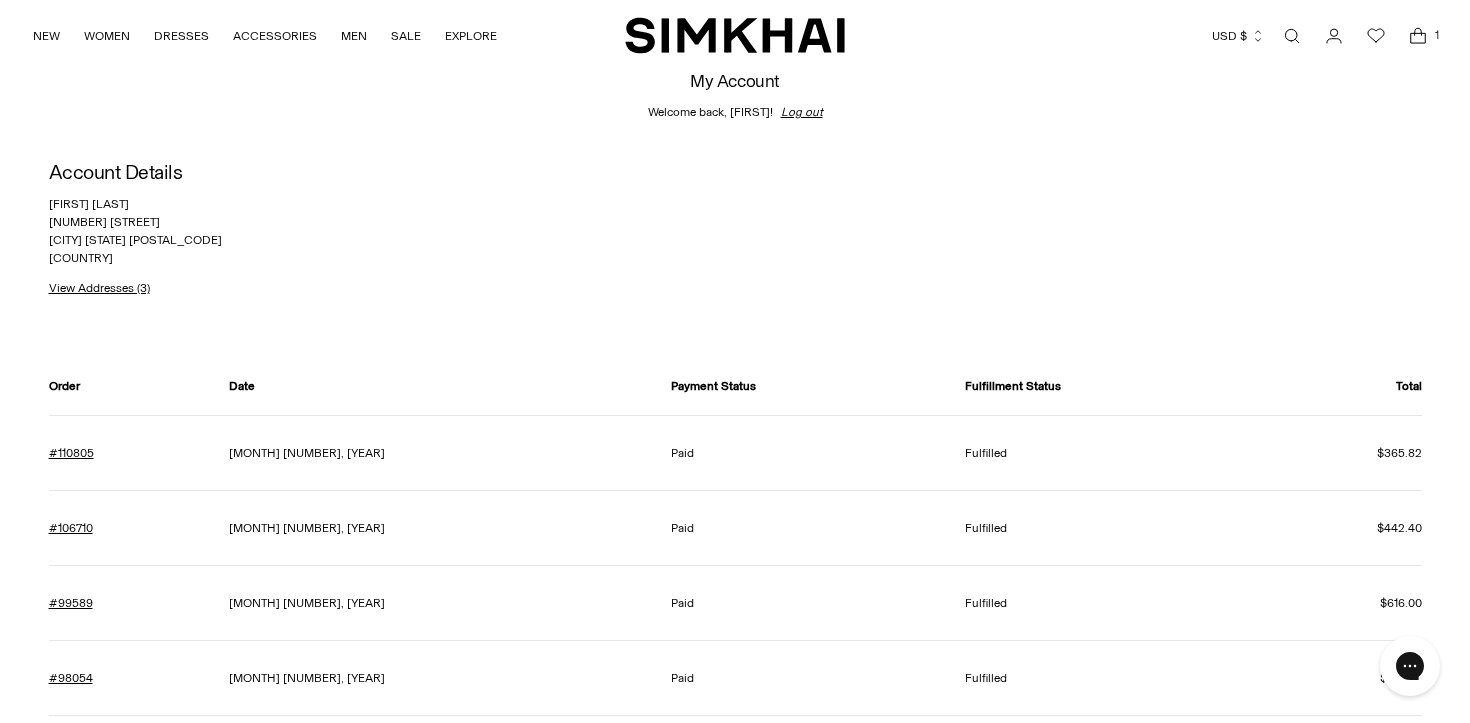 click 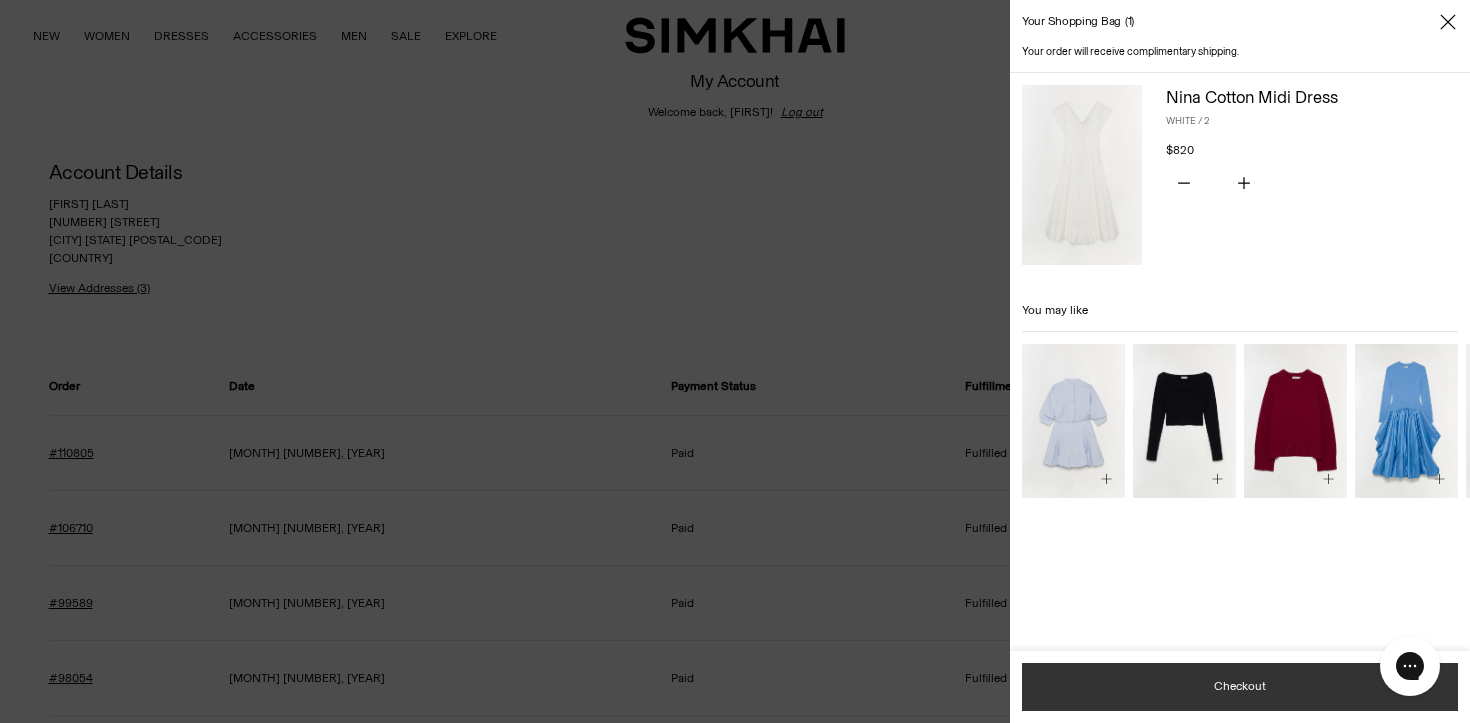 click on "Checkout" at bounding box center (1240, 687) 